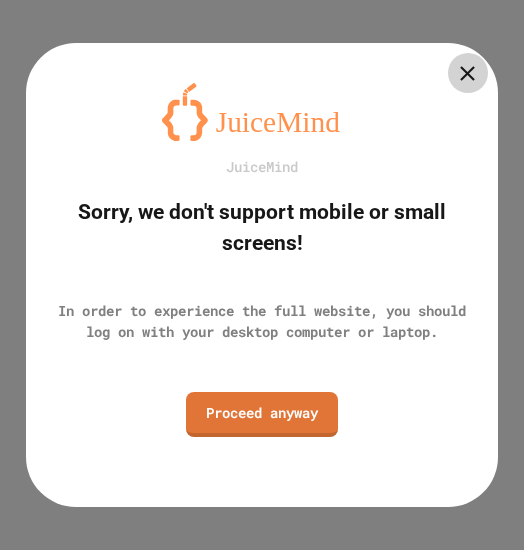 scroll, scrollTop: 0, scrollLeft: 0, axis: both 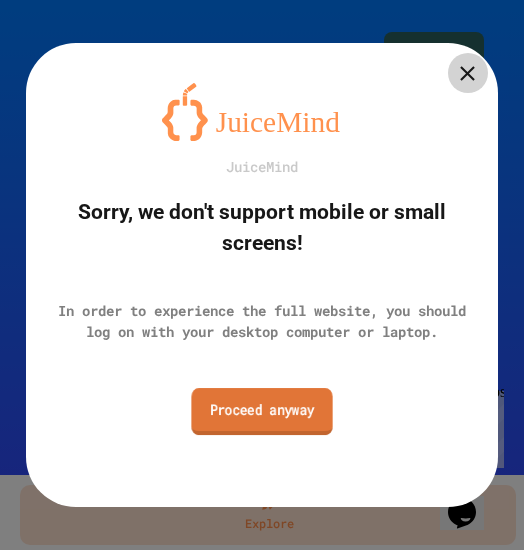 click on "Proceed anyway" at bounding box center (261, 411) 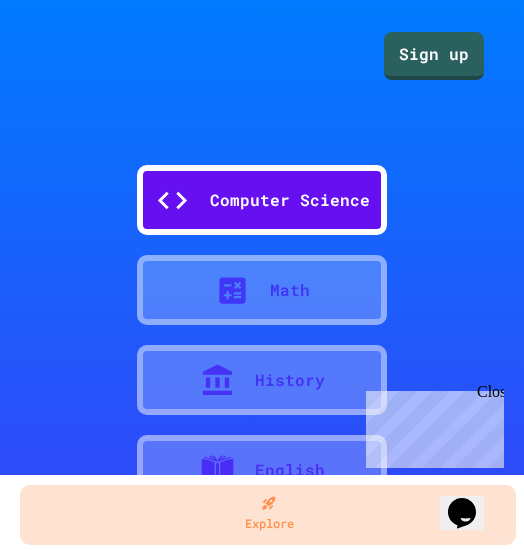 click on "Computer Science" at bounding box center (290, 200) 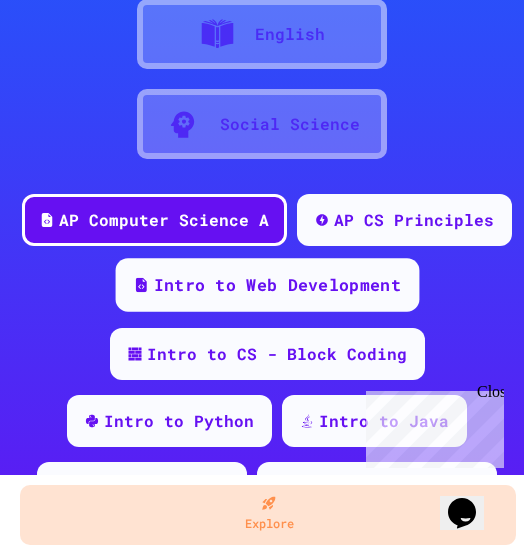 scroll, scrollTop: 437, scrollLeft: 0, axis: vertical 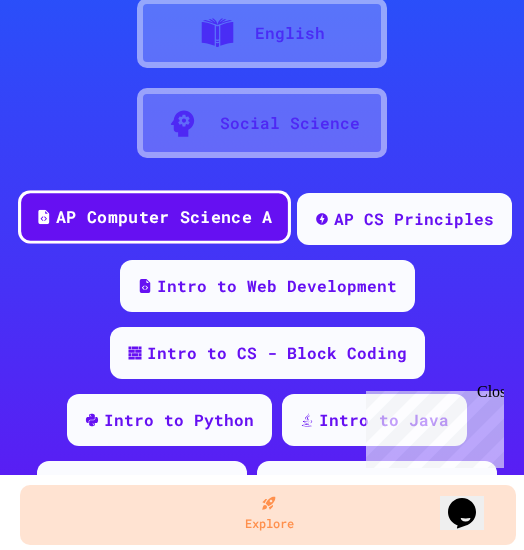 click on "AP Computer Science A" at bounding box center [164, 217] 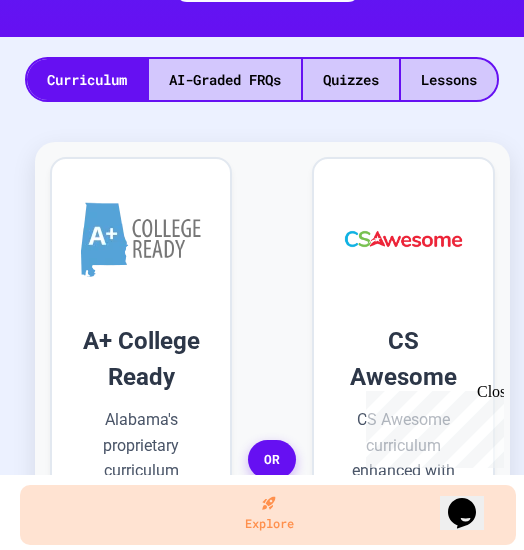 scroll, scrollTop: 1021, scrollLeft: 0, axis: vertical 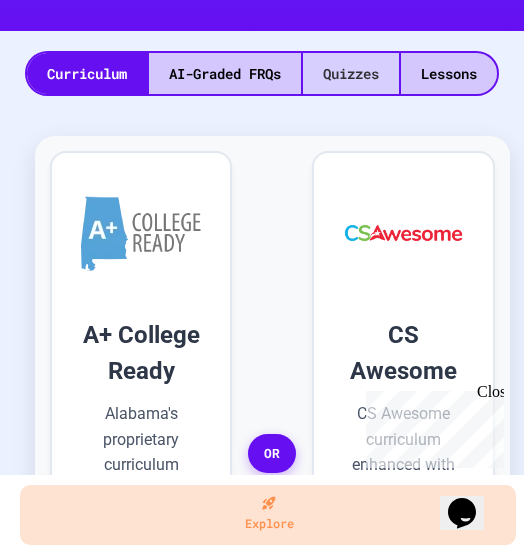 click on "Quizzes" at bounding box center [351, 73] 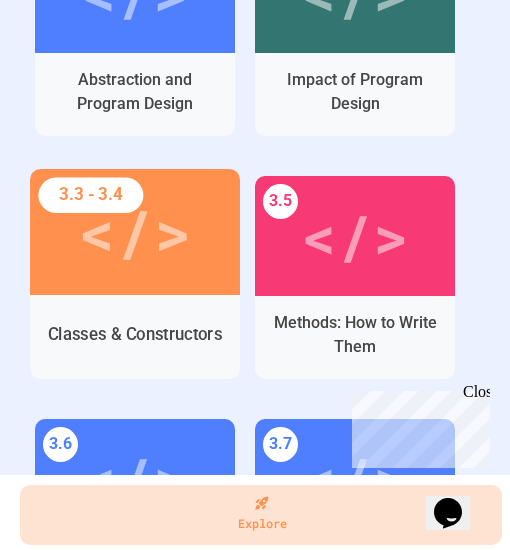 scroll, scrollTop: 4813, scrollLeft: 0, axis: vertical 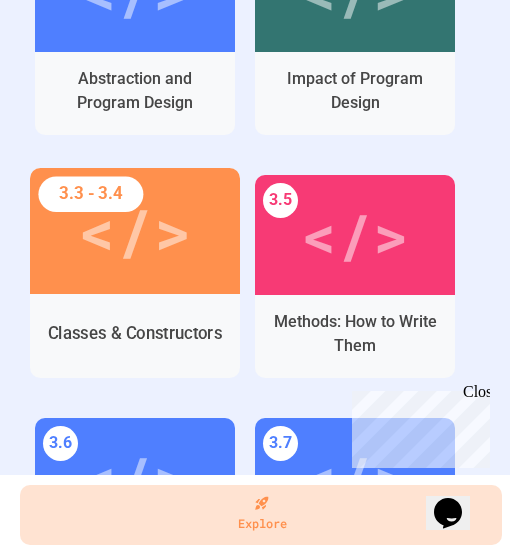 click on "</>" at bounding box center [135, 231] 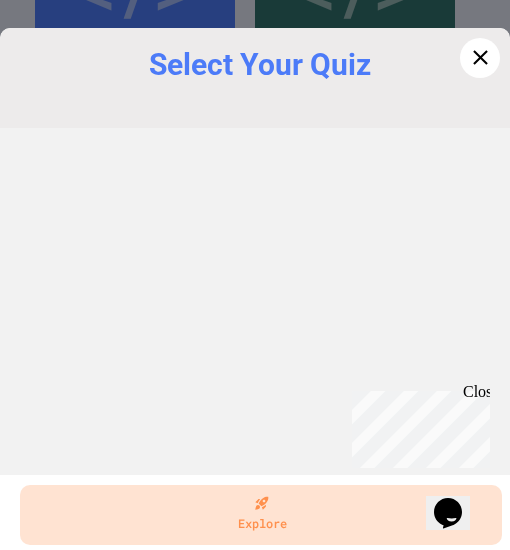 scroll, scrollTop: 1502, scrollLeft: 0, axis: vertical 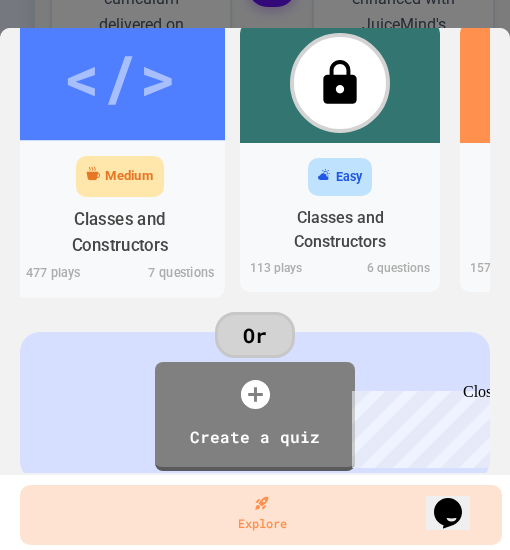 click on "</>" at bounding box center [119, 77] 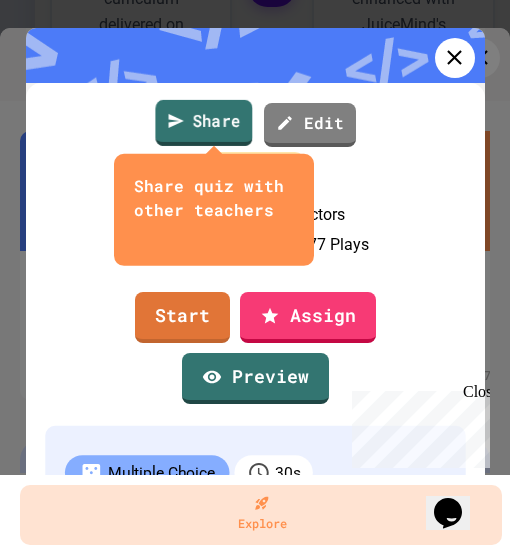 click on "Share" at bounding box center (203, 123) 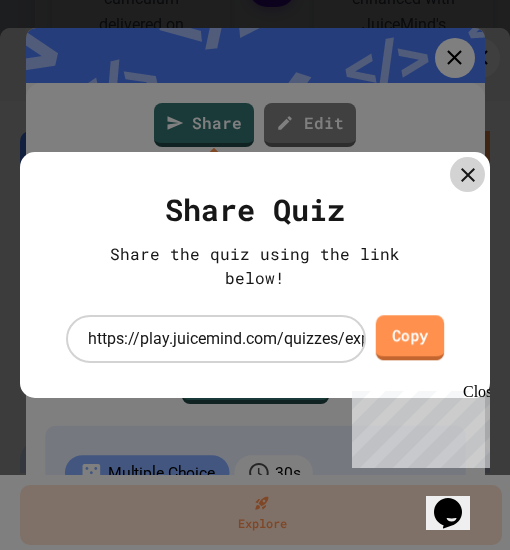 click on "Copy" at bounding box center (410, 337) 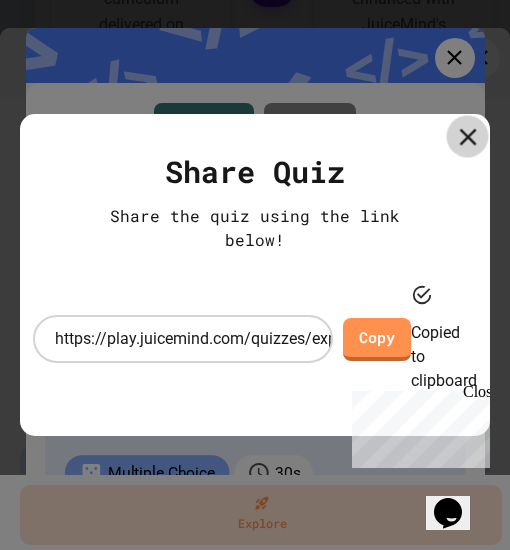 click 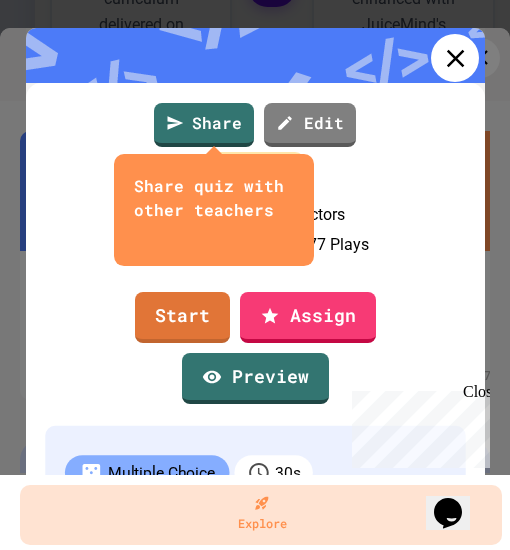 click 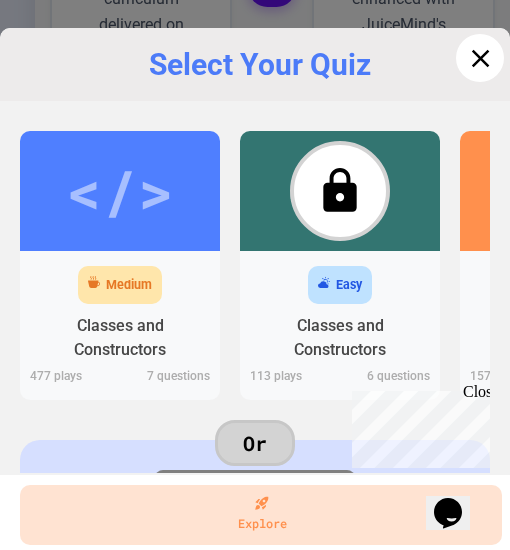 click 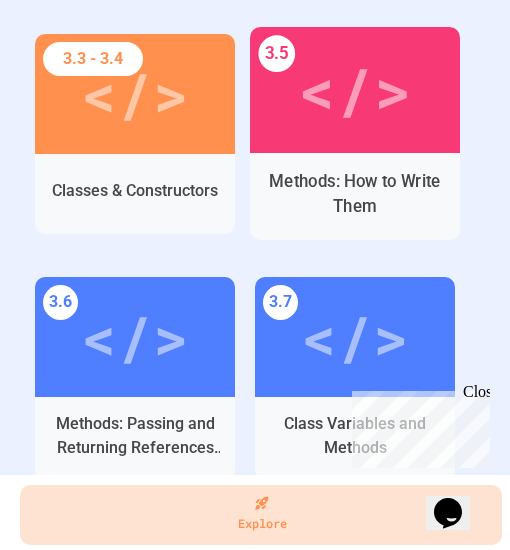 scroll, scrollTop: 4956, scrollLeft: 0, axis: vertical 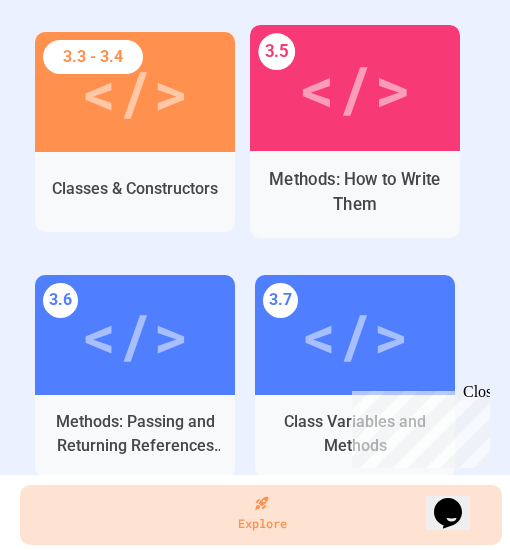 click on "Methods: How to Write Them" at bounding box center (355, 192) 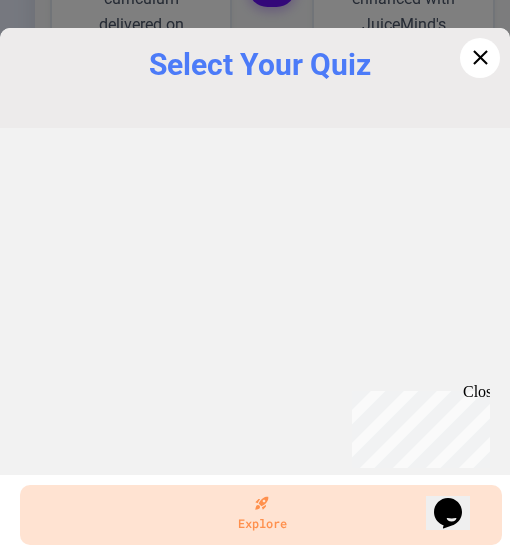 scroll, scrollTop: 1502, scrollLeft: 0, axis: vertical 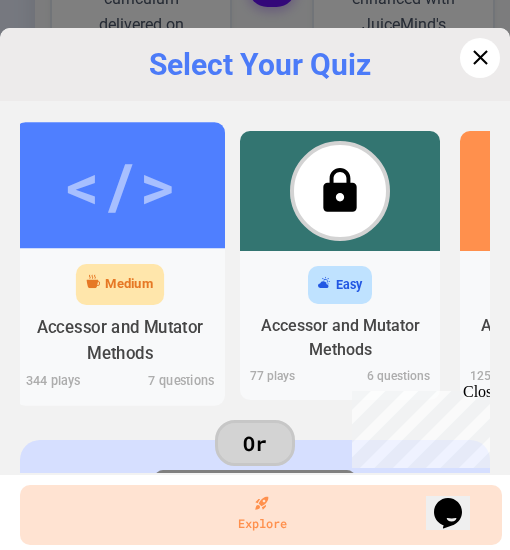click on "Accessor and Mutator Methods" at bounding box center [120, 340] 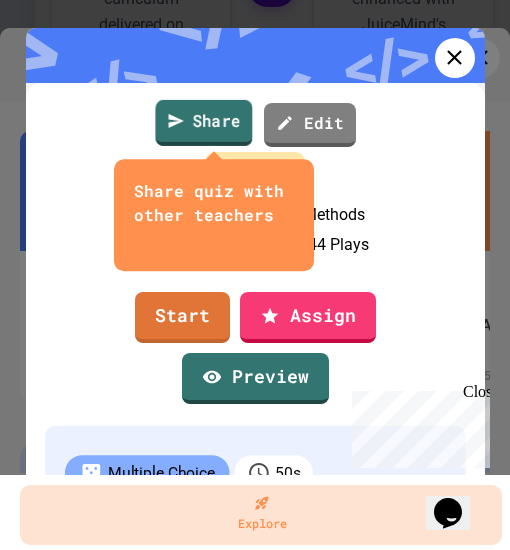 click on "Share" at bounding box center [203, 123] 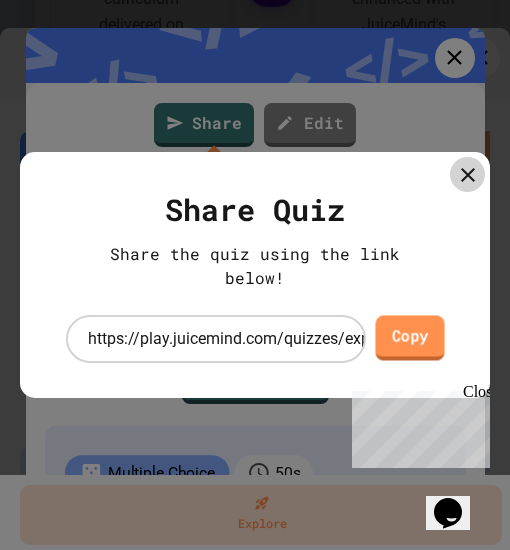 click on "Copy" at bounding box center [409, 337] 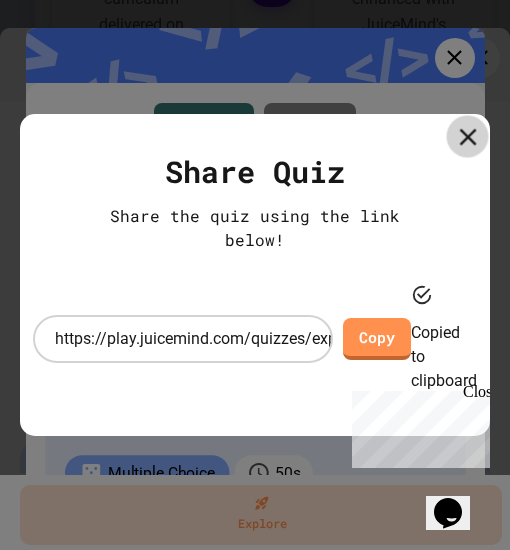 click 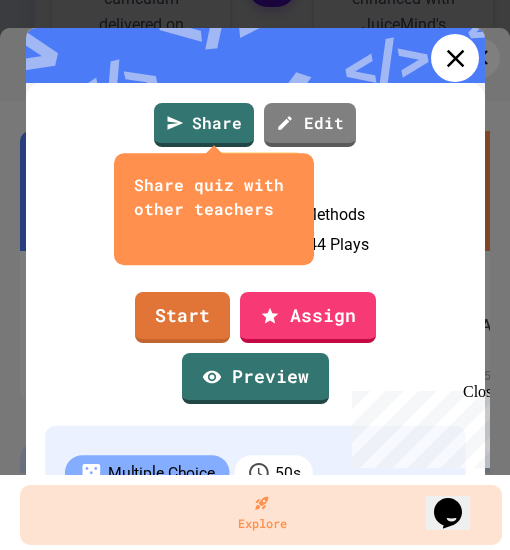 click 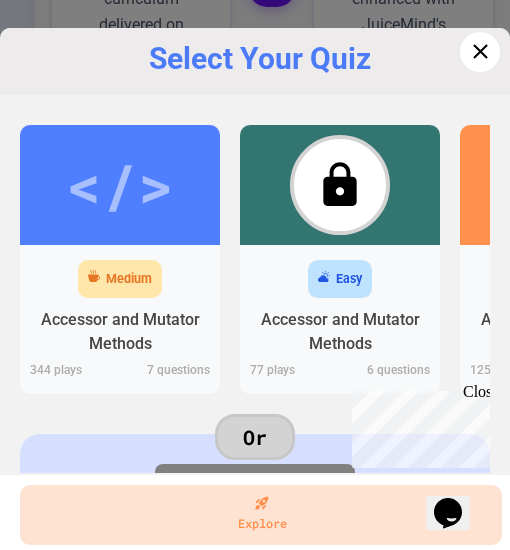 scroll, scrollTop: 0, scrollLeft: 0, axis: both 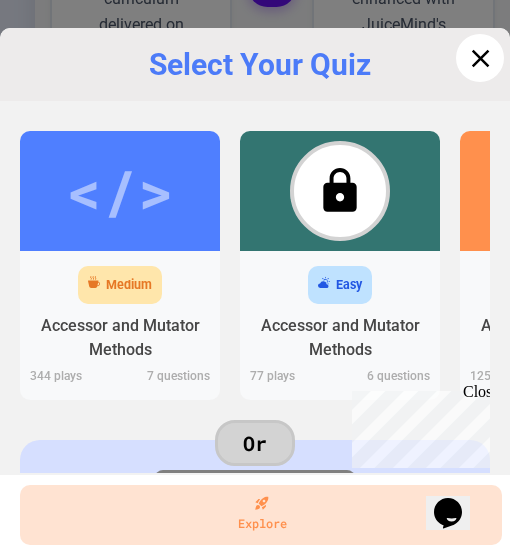 click 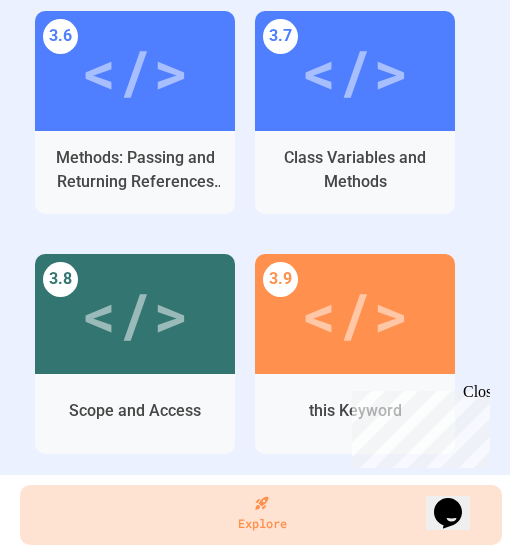 scroll, scrollTop: 5216, scrollLeft: 0, axis: vertical 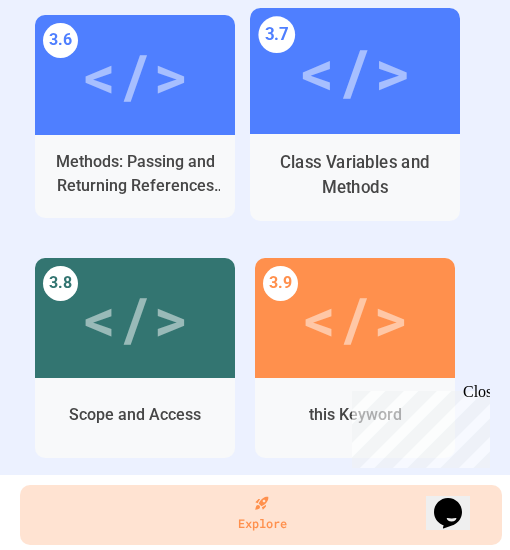 click on "</>" at bounding box center [355, 71] 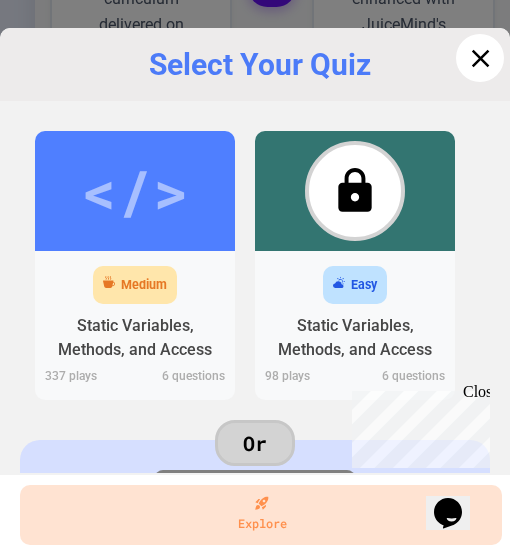 click 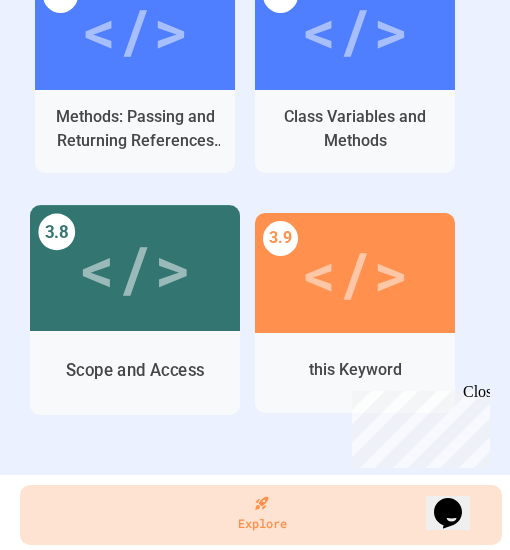 scroll, scrollTop: 5234, scrollLeft: 0, axis: vertical 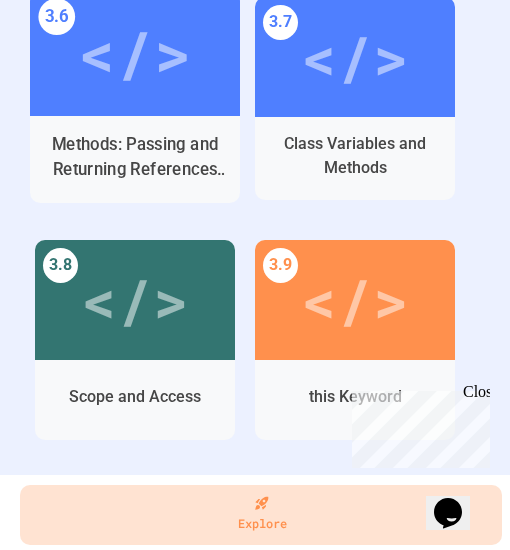 click on "</>" at bounding box center [135, 53] 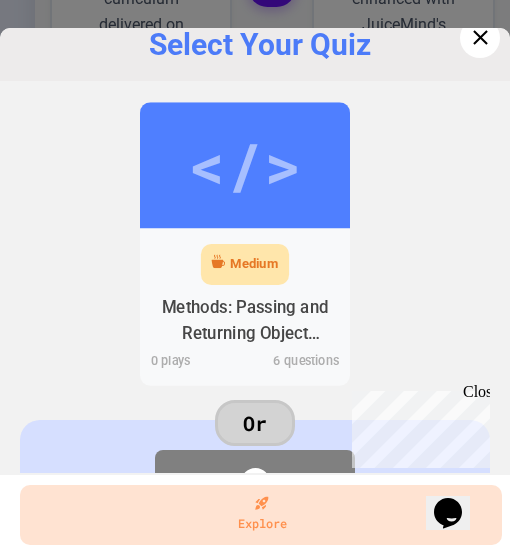 scroll, scrollTop: 18, scrollLeft: 0, axis: vertical 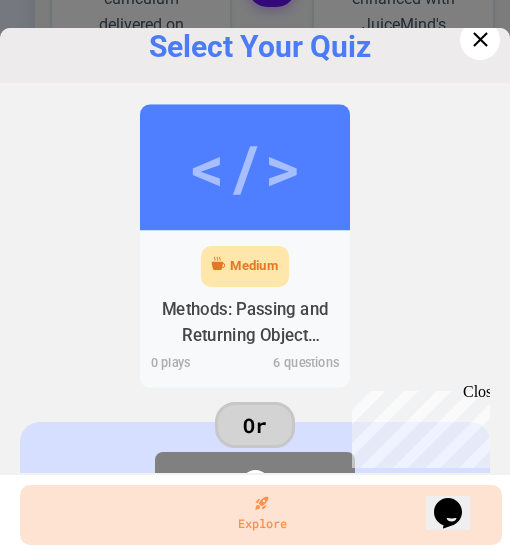 click on "</>" at bounding box center (244, 167) 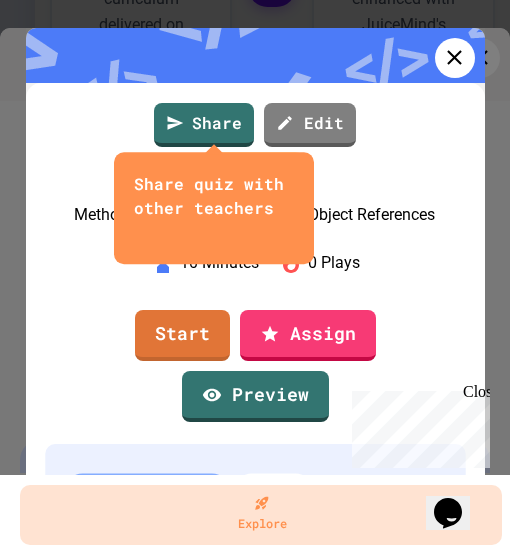 scroll, scrollTop: 0, scrollLeft: 0, axis: both 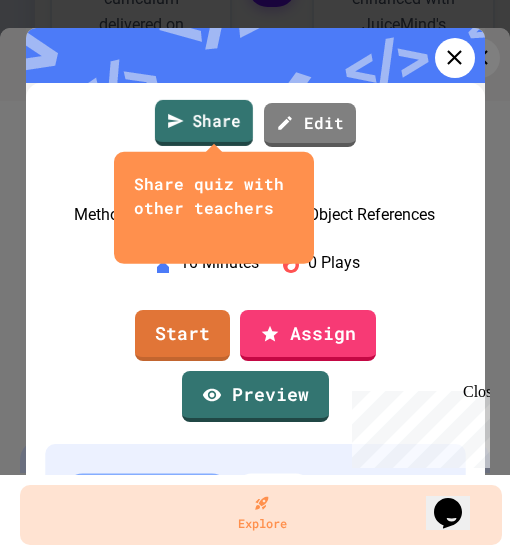click on "Share" at bounding box center [204, 123] 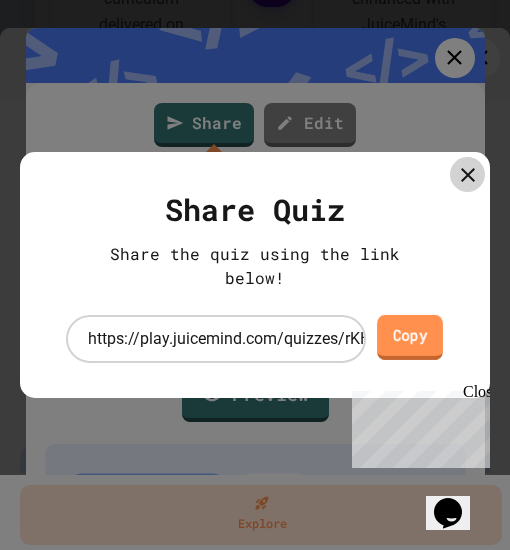 click on "Copy" at bounding box center [410, 337] 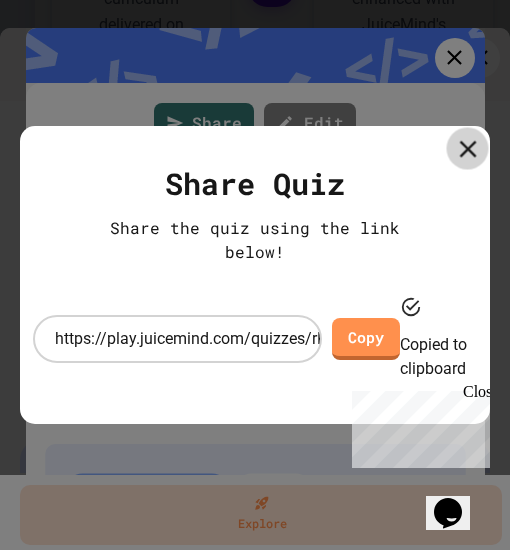 click 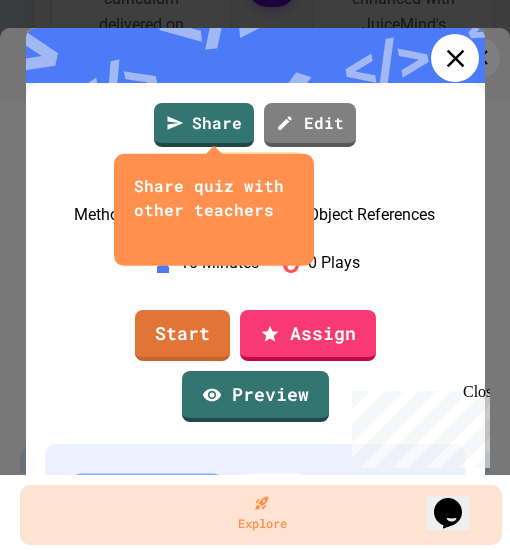 click at bounding box center (455, 58) 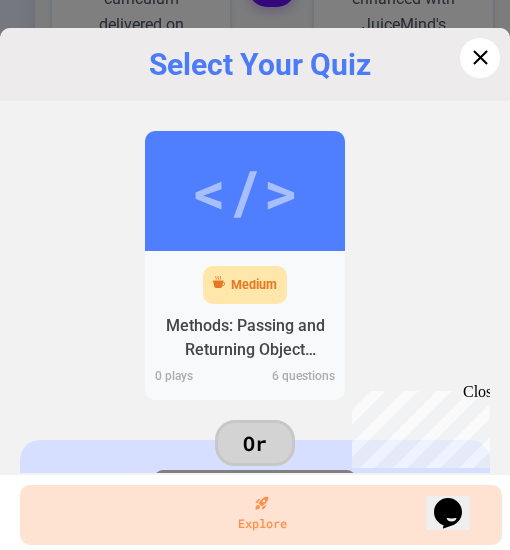scroll, scrollTop: 0, scrollLeft: 0, axis: both 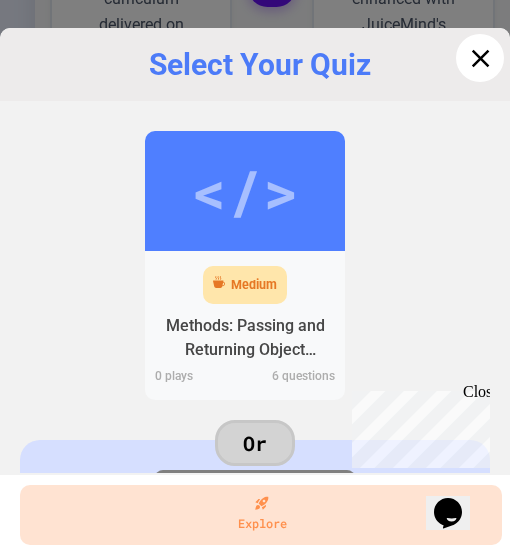 click at bounding box center [480, 58] 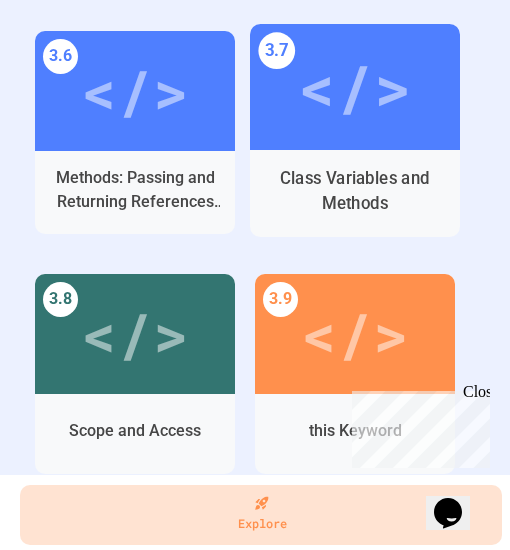 click on "</>" at bounding box center (354, 87) 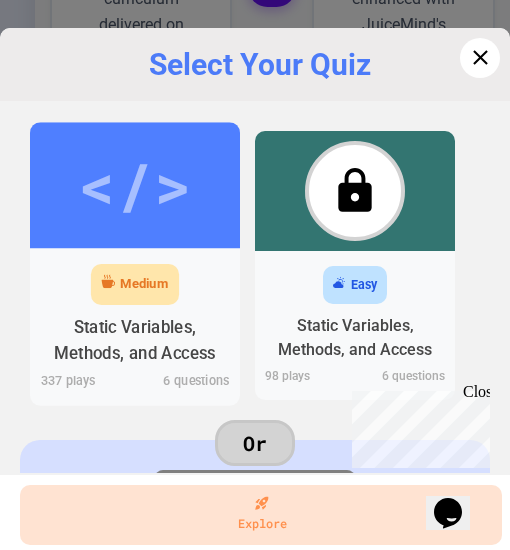 click on "</>" at bounding box center [135, 185] 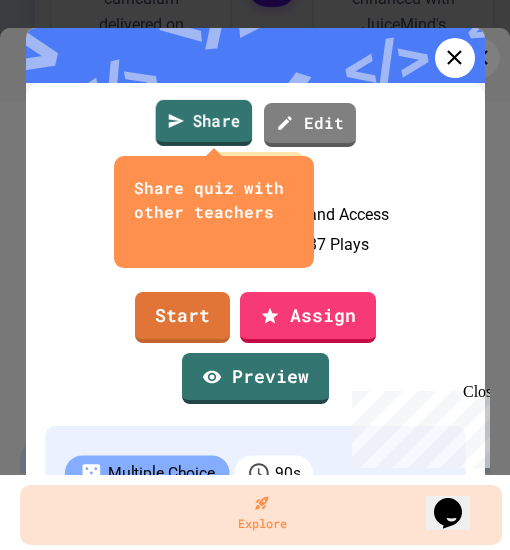 click on "Share" at bounding box center [204, 123] 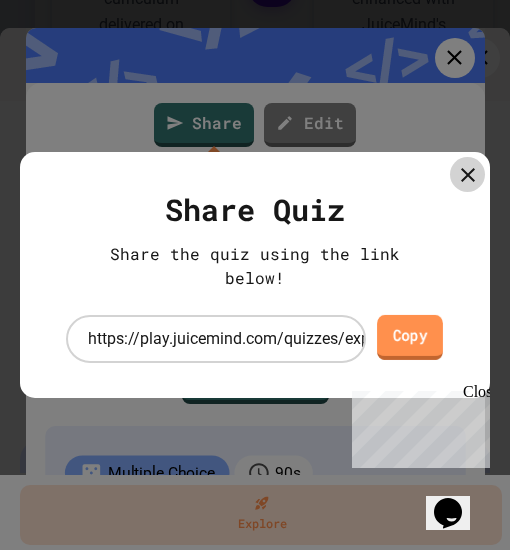 click on "Copy" at bounding box center (410, 337) 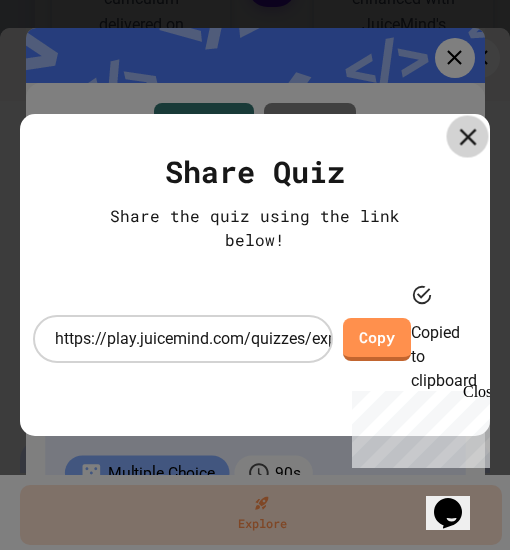 click 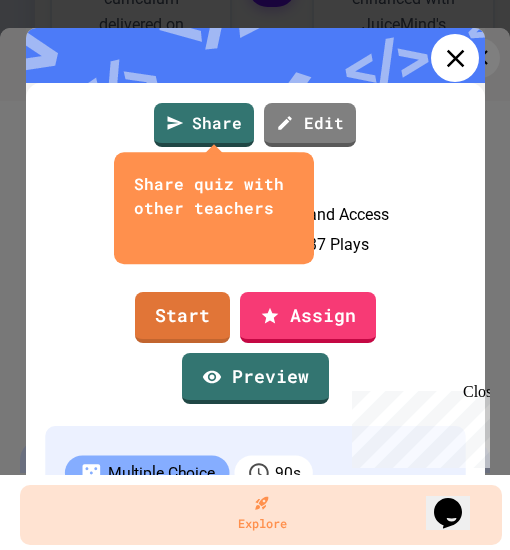 click 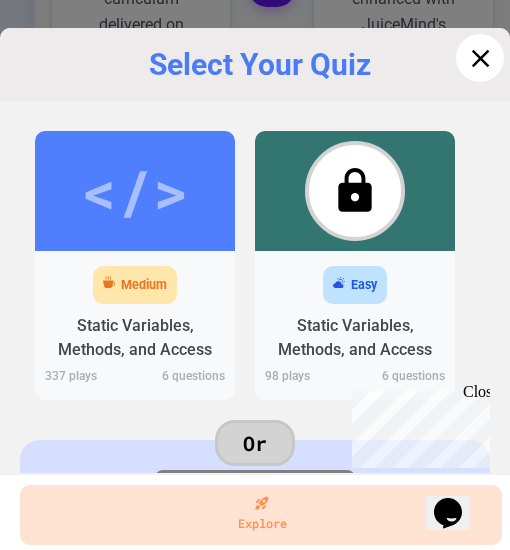 click 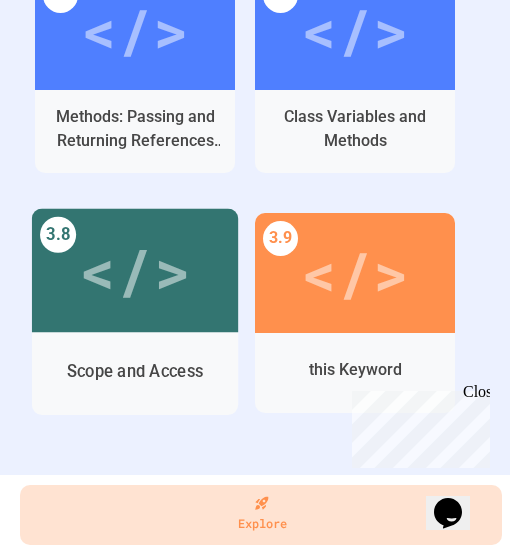 scroll, scrollTop: 5262, scrollLeft: 0, axis: vertical 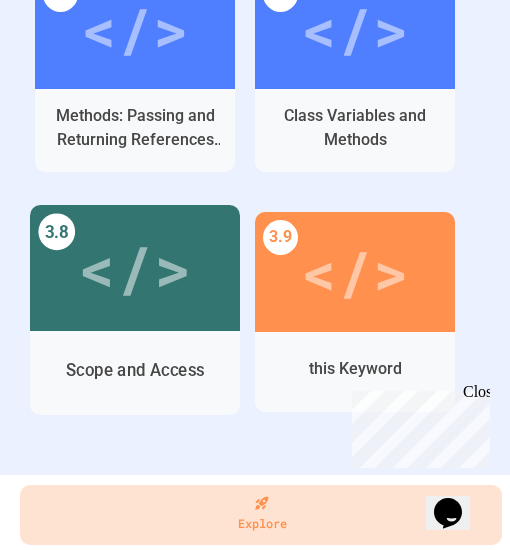 click on "</>" at bounding box center (134, 268) 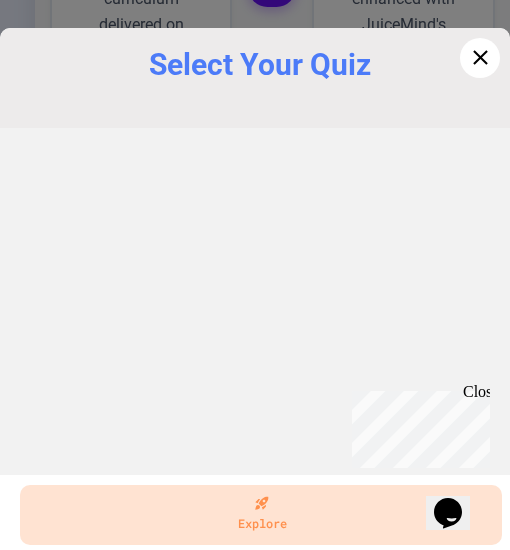 scroll, scrollTop: 1502, scrollLeft: 0, axis: vertical 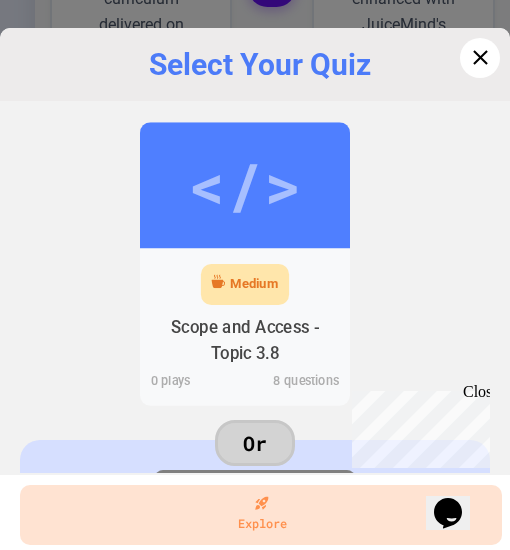 click on "Medium" at bounding box center [245, 283] 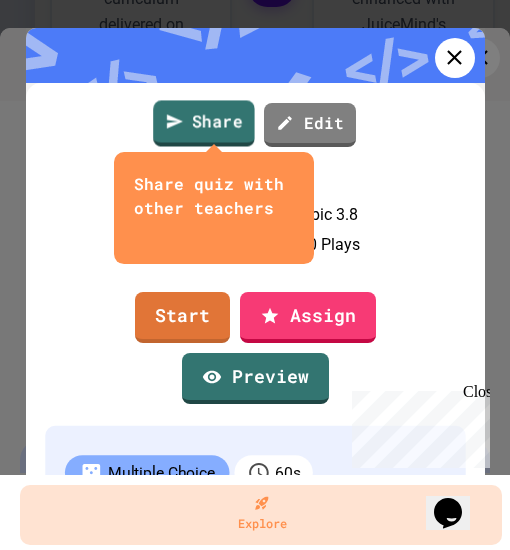 click on "Share" at bounding box center [204, 123] 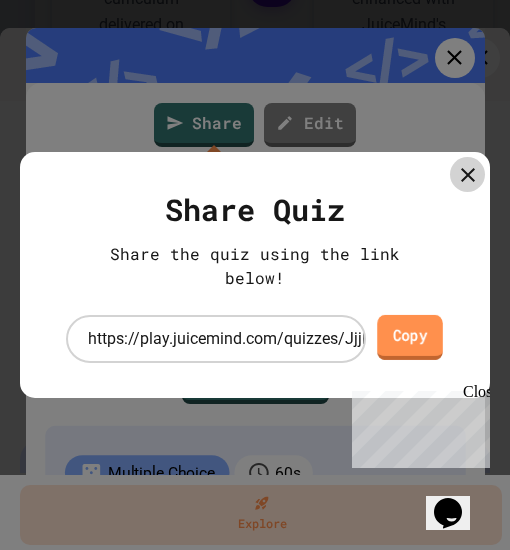 click on "Copy" at bounding box center [410, 337] 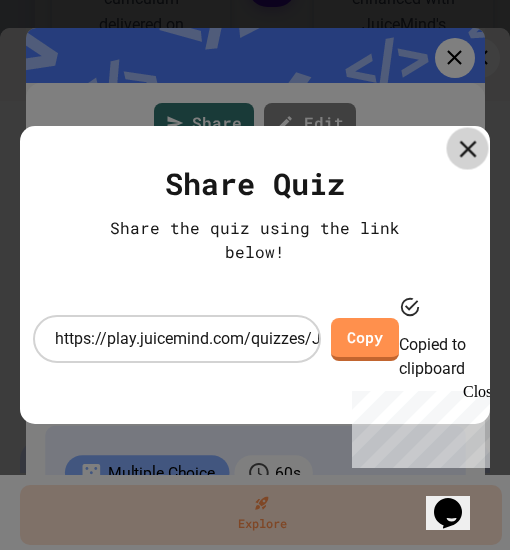 click 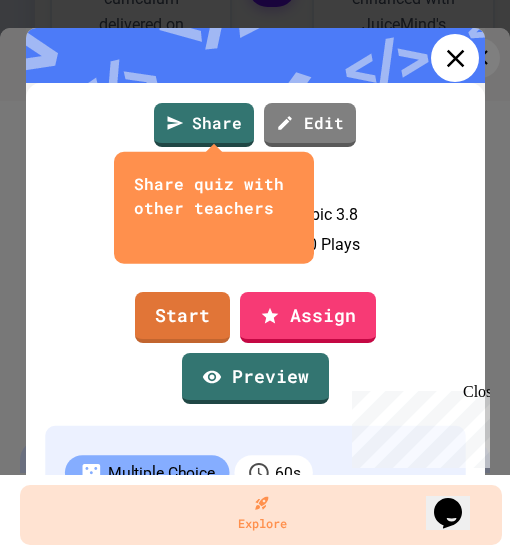 click at bounding box center (455, 58) 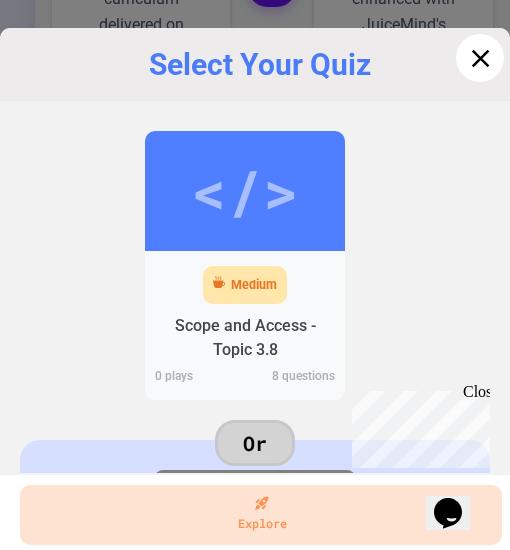 click 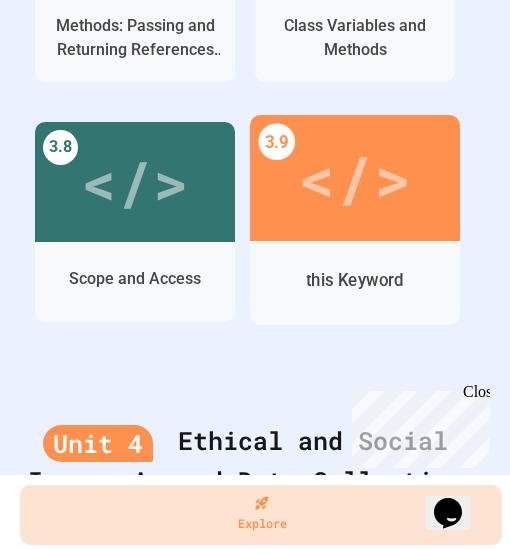 click on "</>" at bounding box center (354, 178) 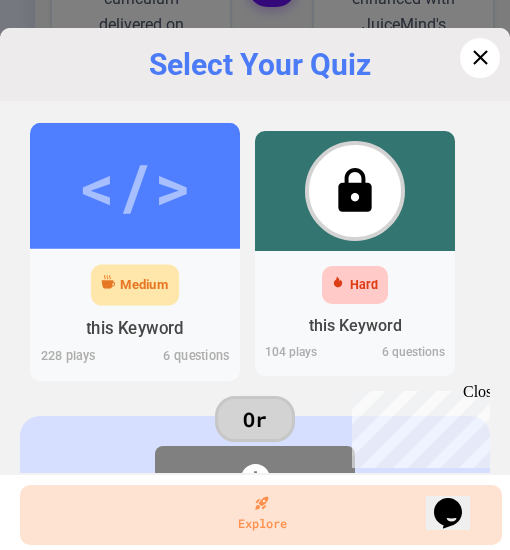 click on "Medium" at bounding box center (144, 285) 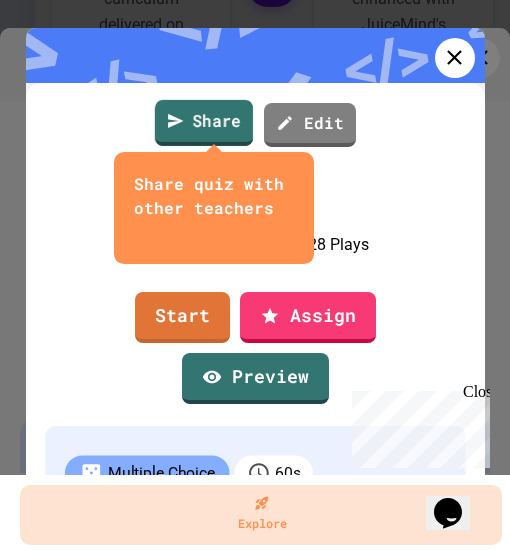 click on "Share" at bounding box center (204, 123) 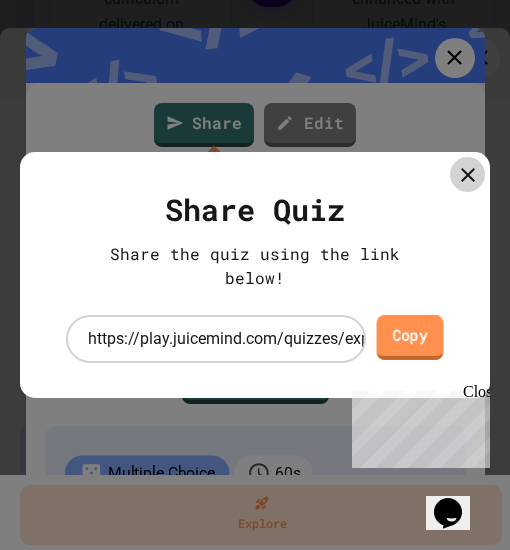 click on "Copy" at bounding box center (410, 337) 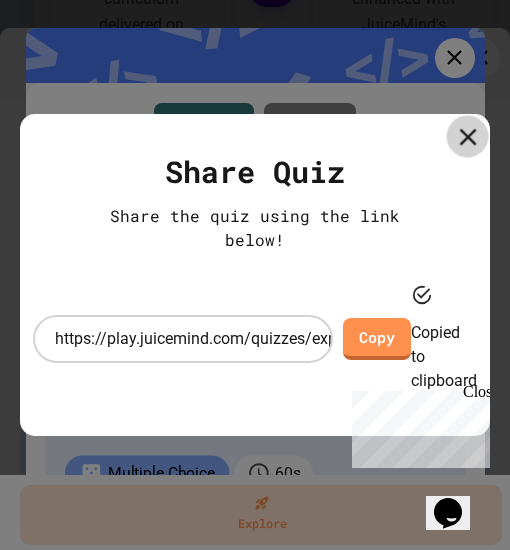 click 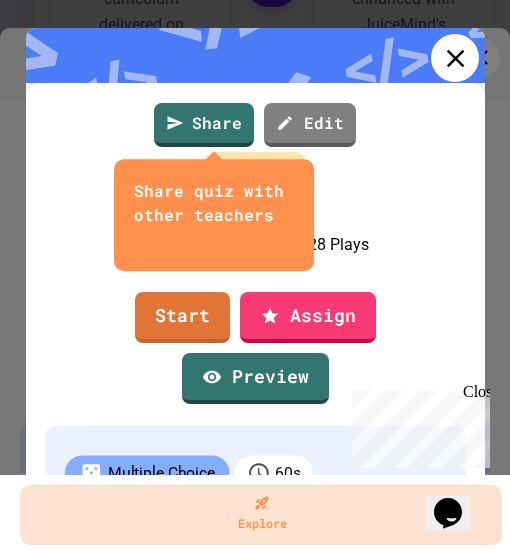 click 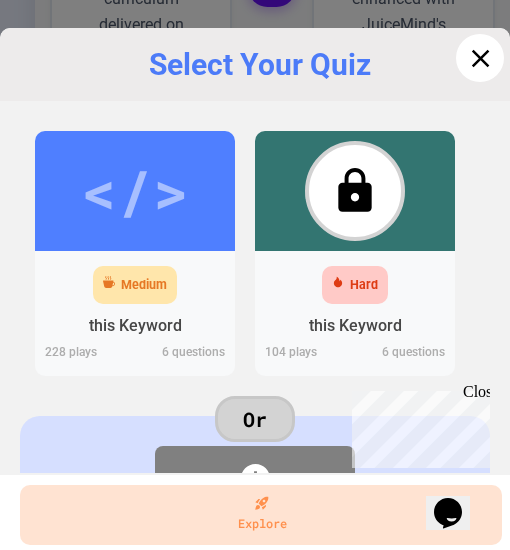 click 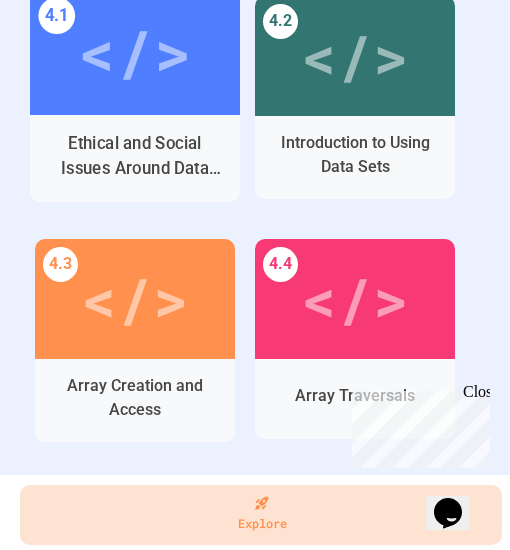 scroll, scrollTop: 5888, scrollLeft: 0, axis: vertical 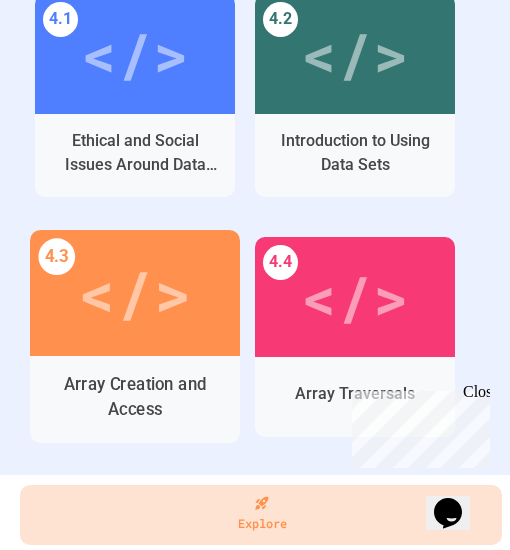 click on "Array Creation and Access" at bounding box center (135, 396) 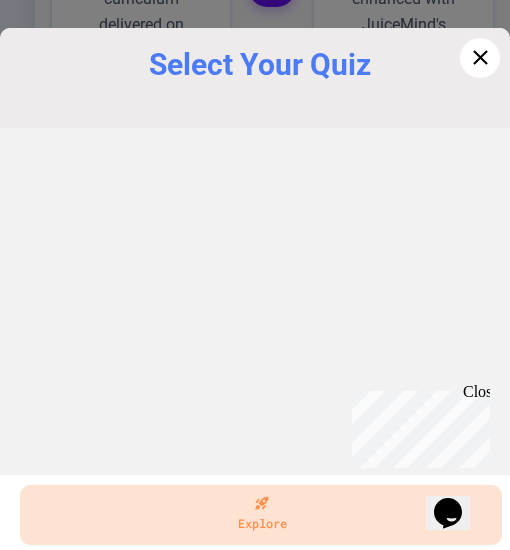 scroll, scrollTop: 1502, scrollLeft: 0, axis: vertical 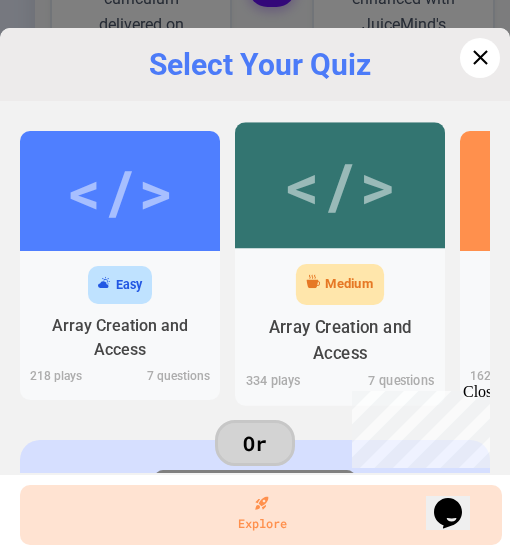 click on "Medium" at bounding box center (340, 284) 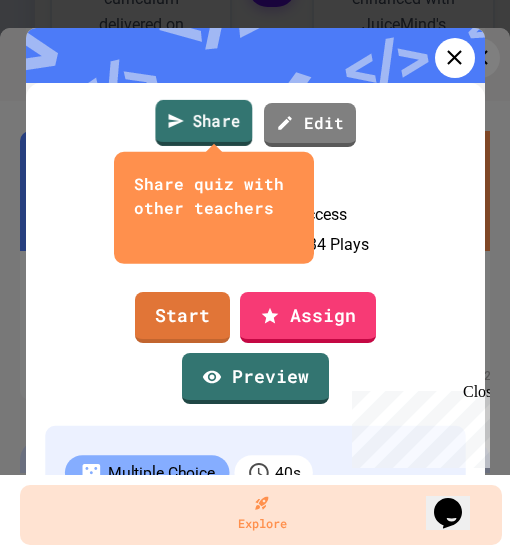 click on "Share" at bounding box center (203, 123) 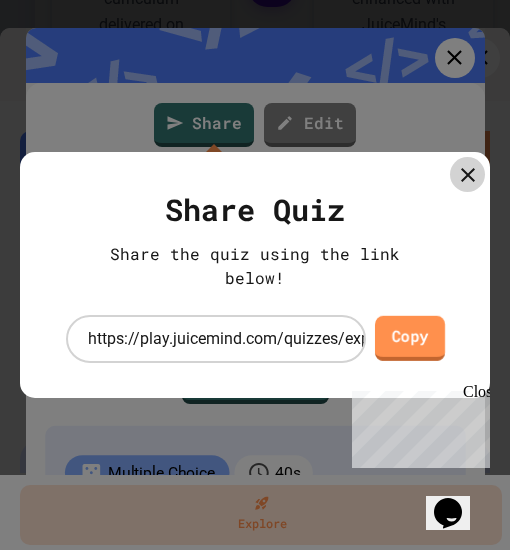 click on "Copy" at bounding box center (410, 338) 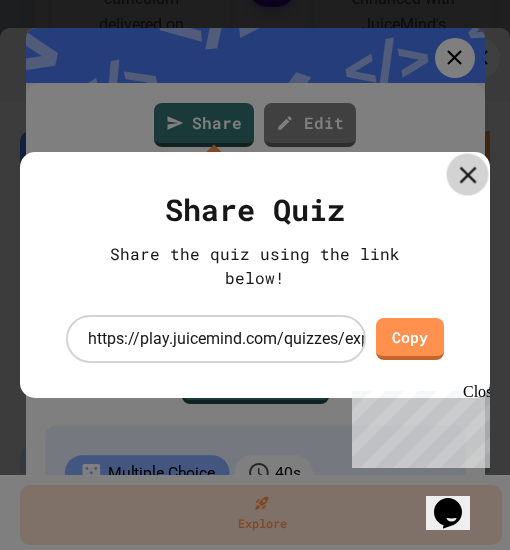 click 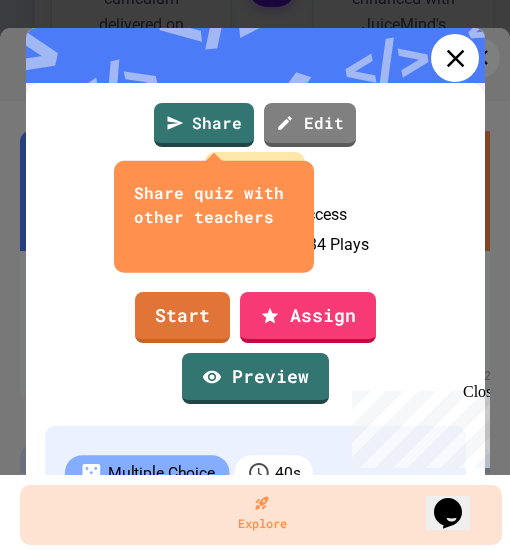 click 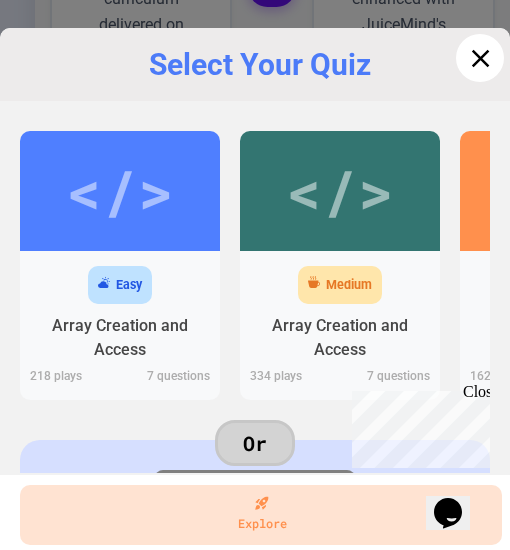 click 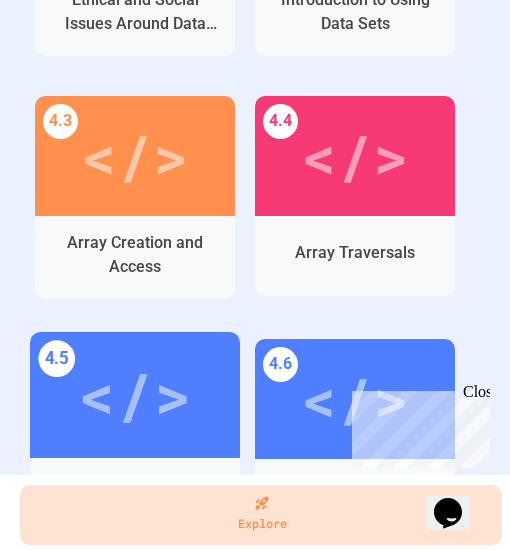 scroll, scrollTop: 6016, scrollLeft: 0, axis: vertical 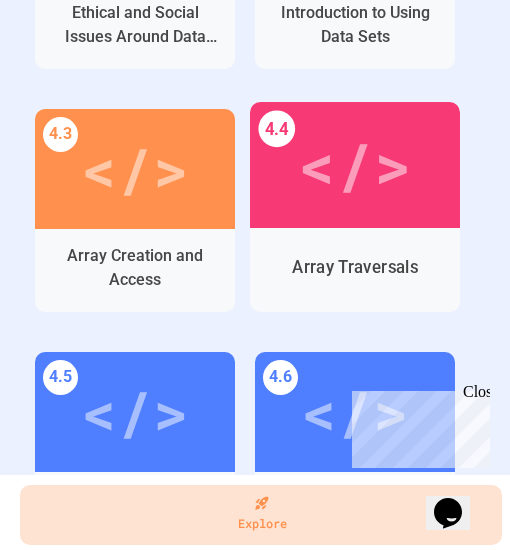 click on "Array Traversals" at bounding box center [355, 266] 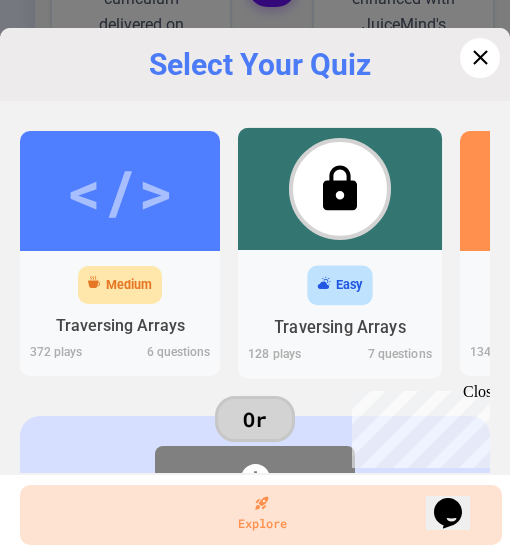 scroll, scrollTop: 1502, scrollLeft: 0, axis: vertical 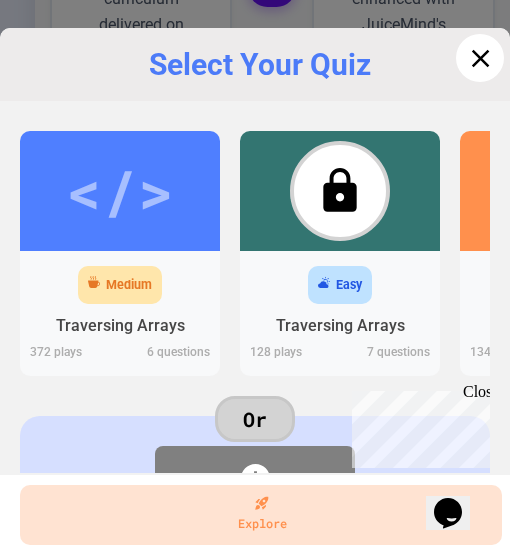 click 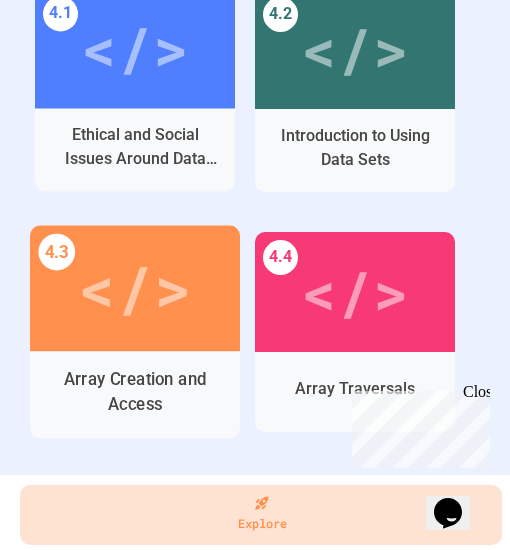 scroll, scrollTop: 6053, scrollLeft: 0, axis: vertical 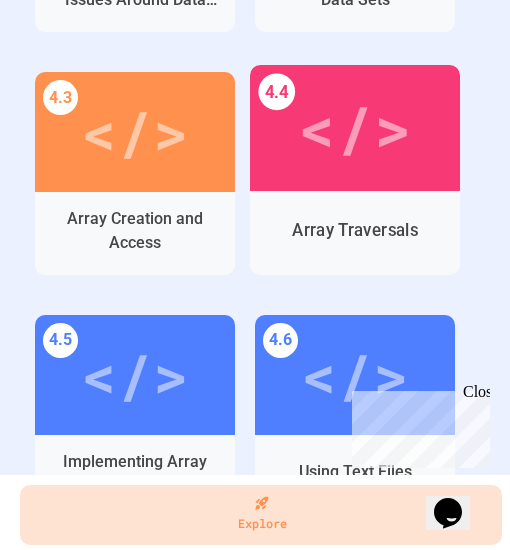 click on "</>" at bounding box center (354, 127) 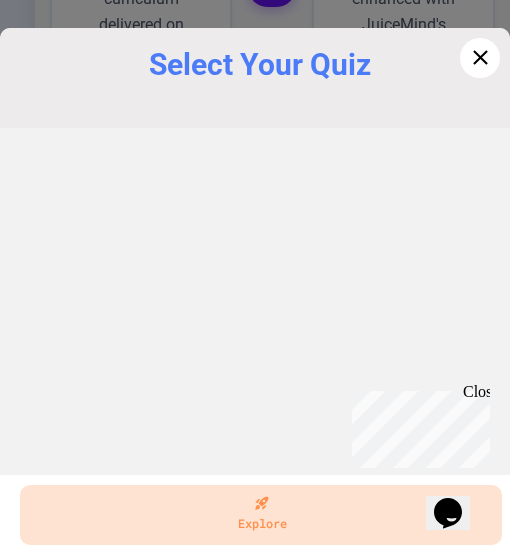 scroll, scrollTop: 1502, scrollLeft: 0, axis: vertical 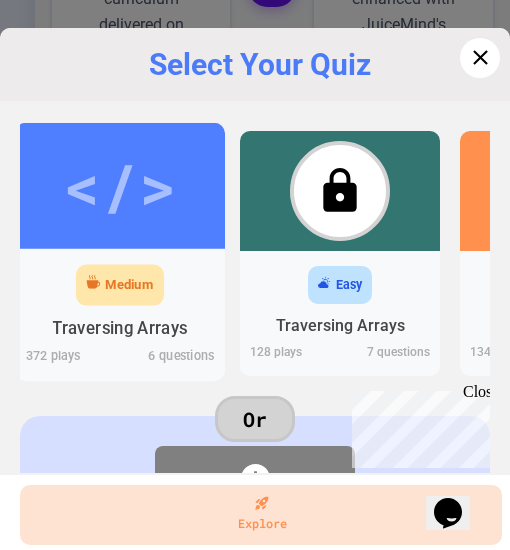 click on "</>" at bounding box center [119, 185] 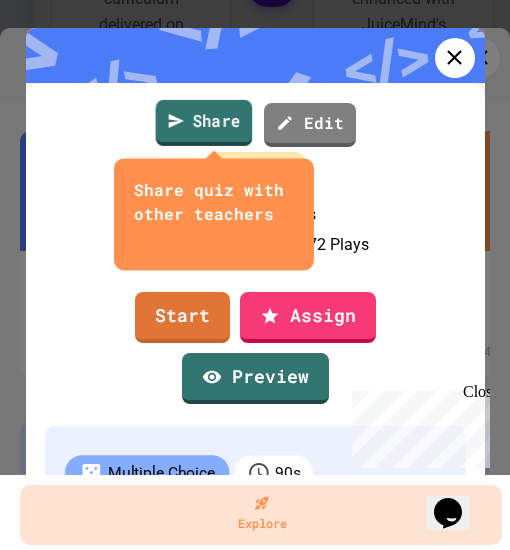 click on "Share" at bounding box center (204, 123) 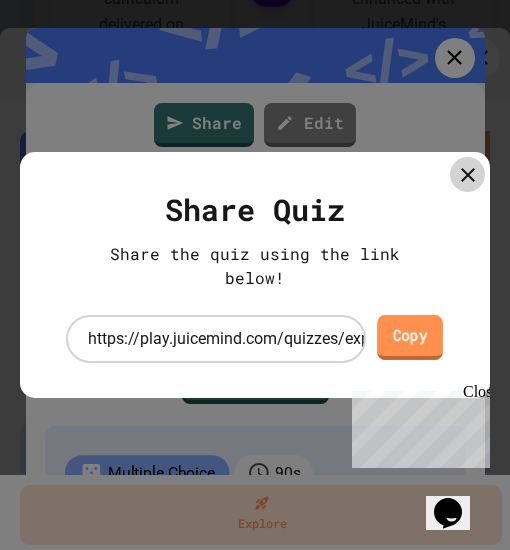 click on "Copy" at bounding box center (410, 337) 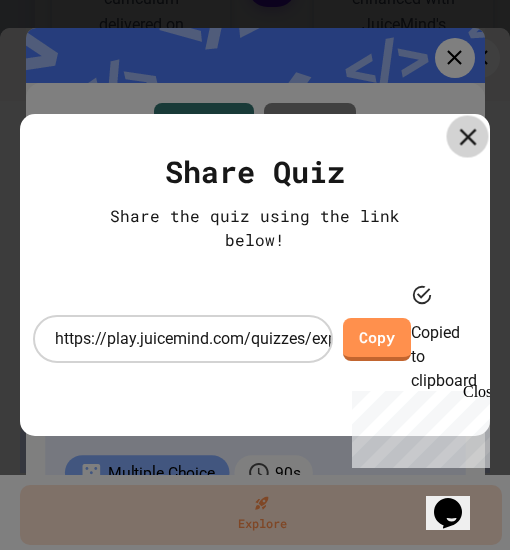 click 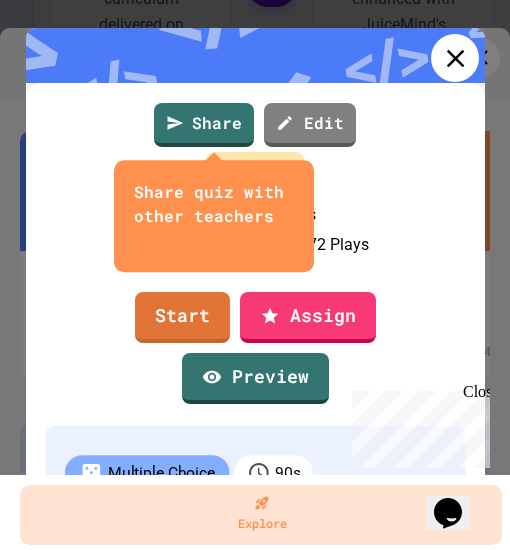 click 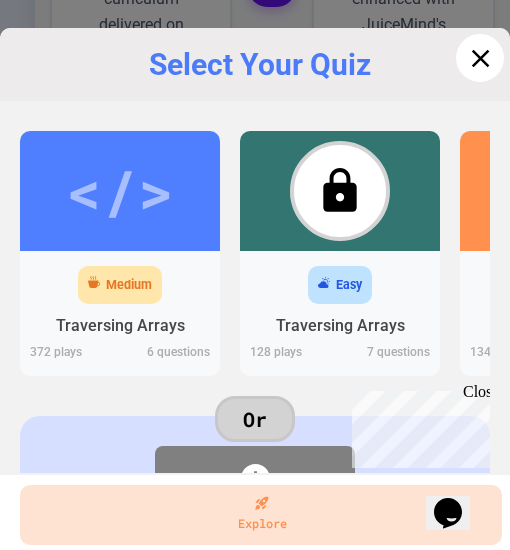 click 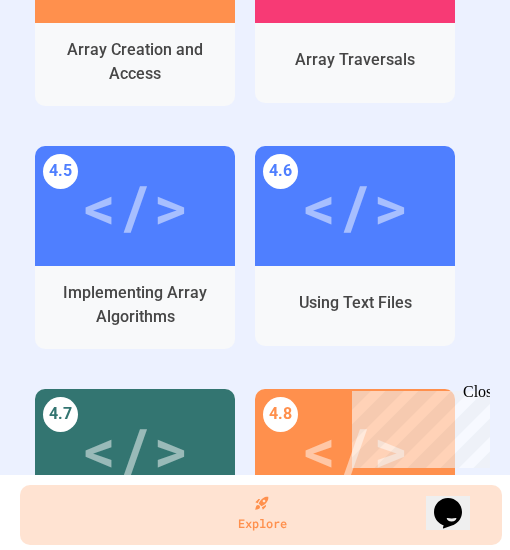 scroll, scrollTop: 6222, scrollLeft: 0, axis: vertical 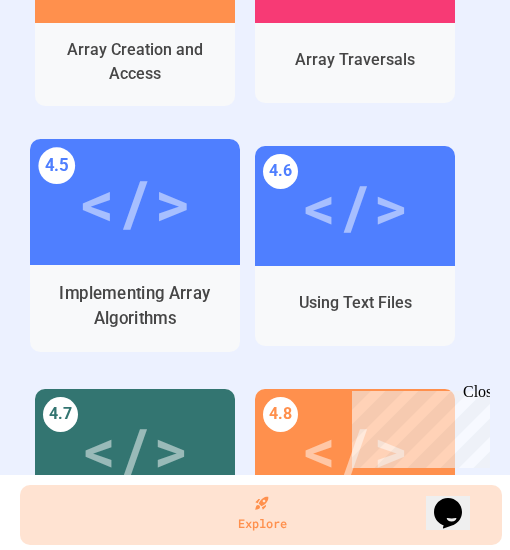 click on "</>" at bounding box center (135, 201) 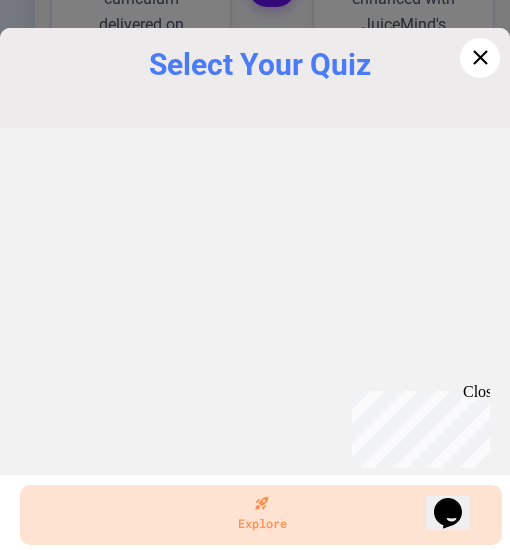 scroll, scrollTop: 1502, scrollLeft: 0, axis: vertical 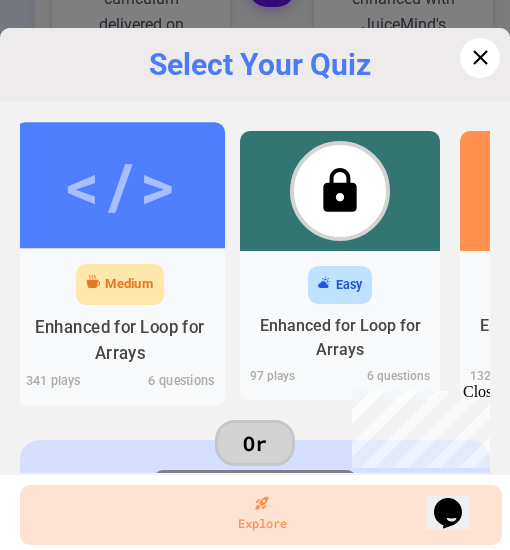 click on "Medium" at bounding box center [129, 284] 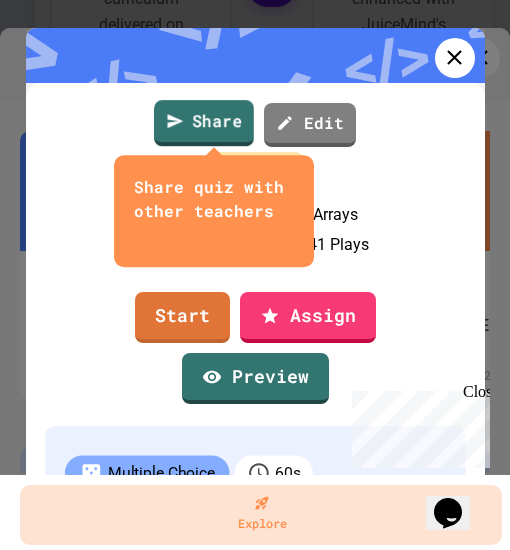 click on "Share" at bounding box center (204, 123) 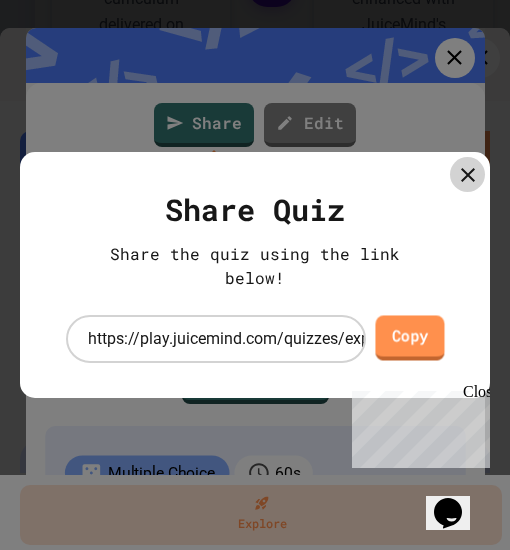 click on "Copy" at bounding box center [409, 337] 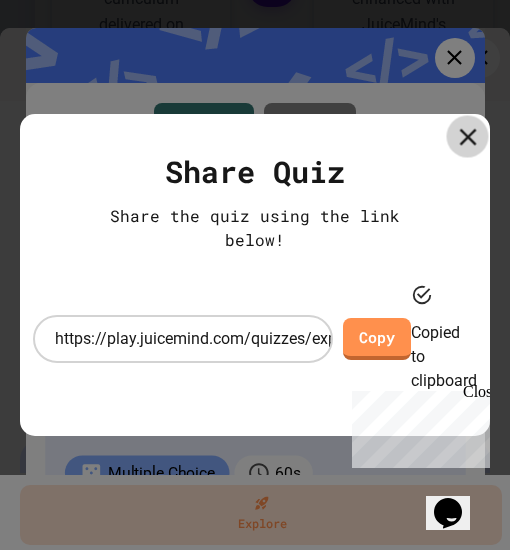 click 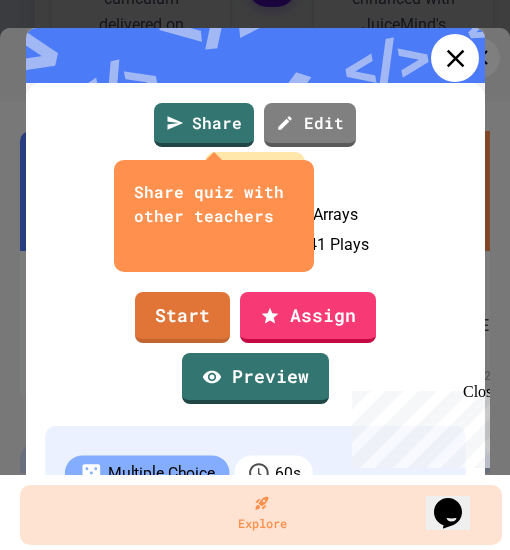 click 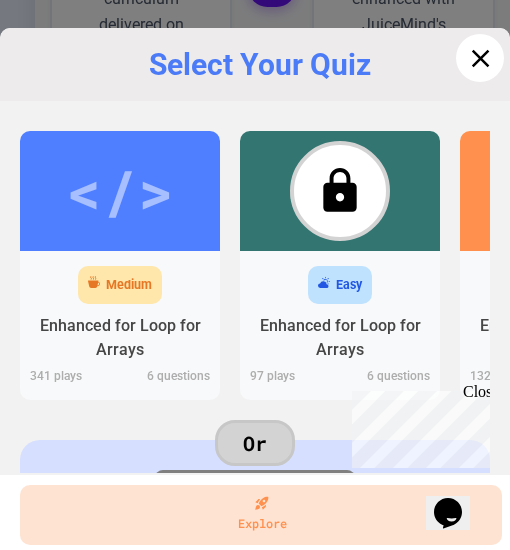 click 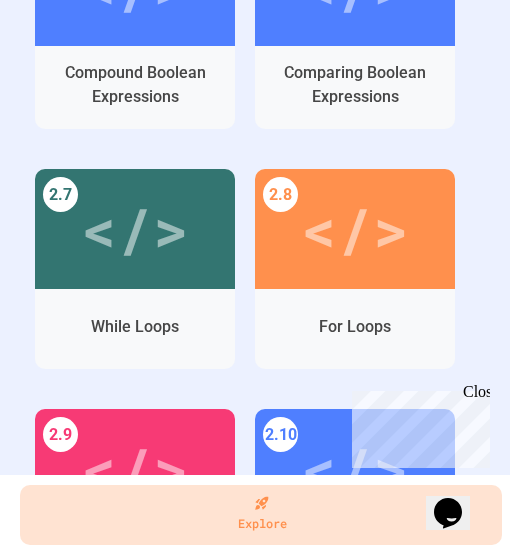 scroll, scrollTop: 3686, scrollLeft: 0, axis: vertical 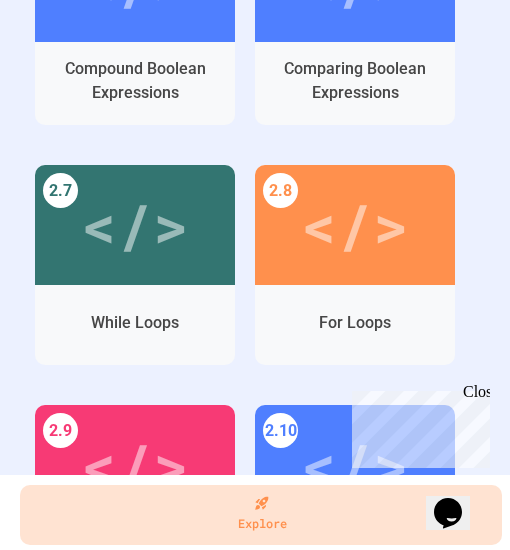 click on "Close" at bounding box center [475, 395] 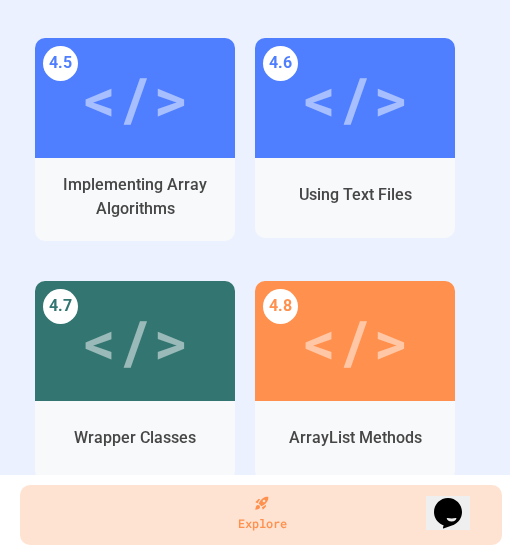 scroll, scrollTop: 6338, scrollLeft: 0, axis: vertical 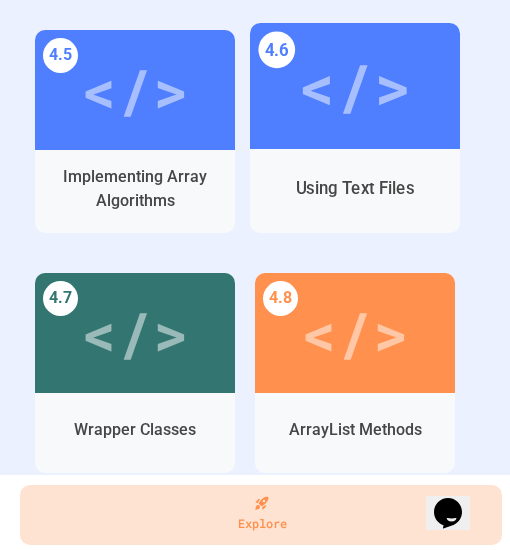 click on "</>" at bounding box center (354, 85) 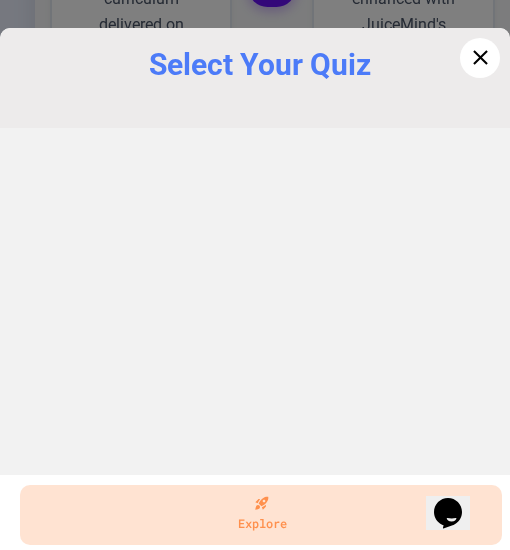 scroll, scrollTop: 1502, scrollLeft: 0, axis: vertical 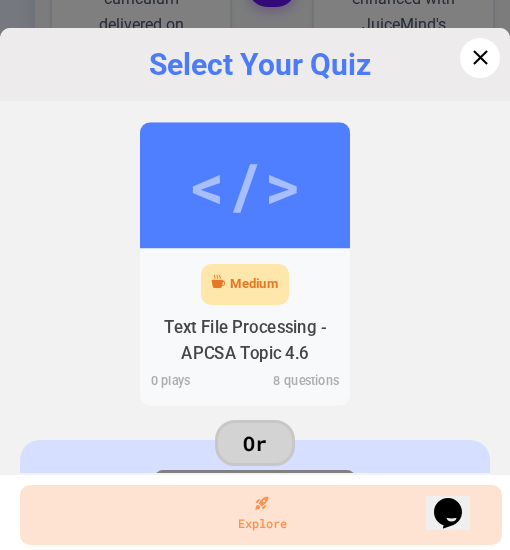 click on "Medium" at bounding box center [245, 284] 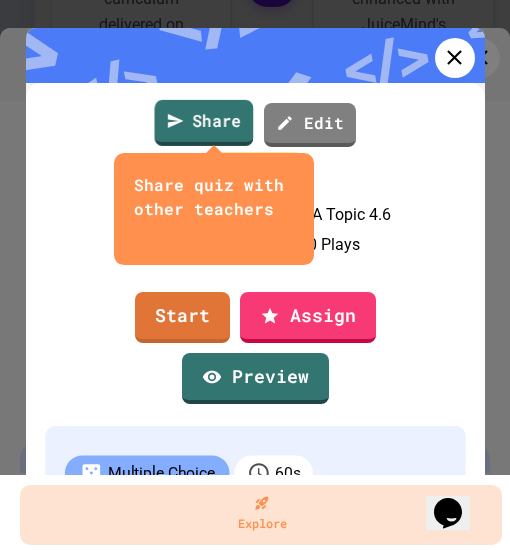 click on "Share" at bounding box center (204, 123) 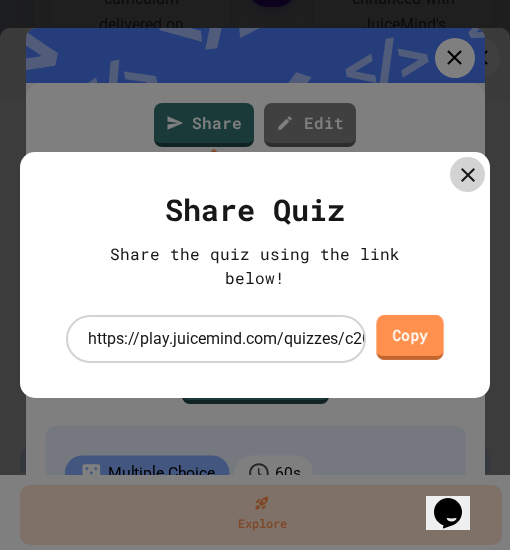 click on "Copy" at bounding box center (409, 337) 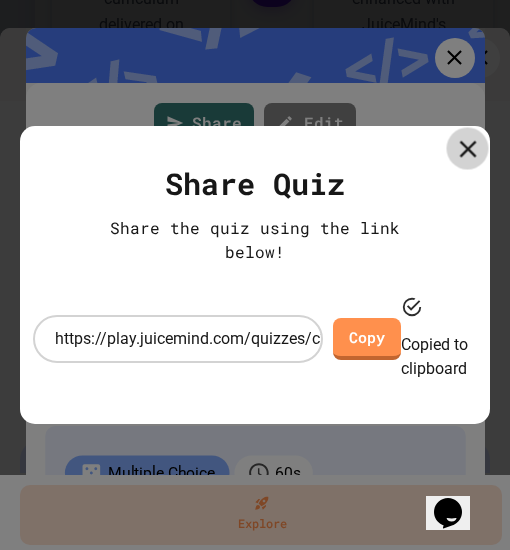 click 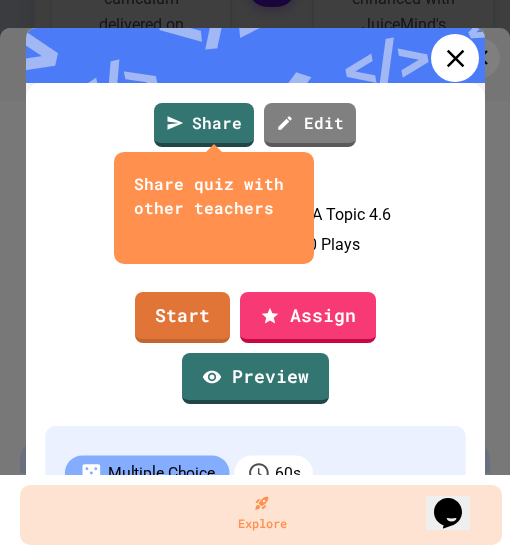click 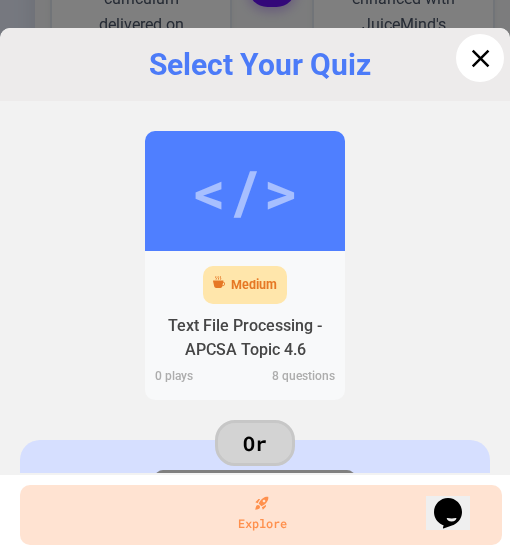 click 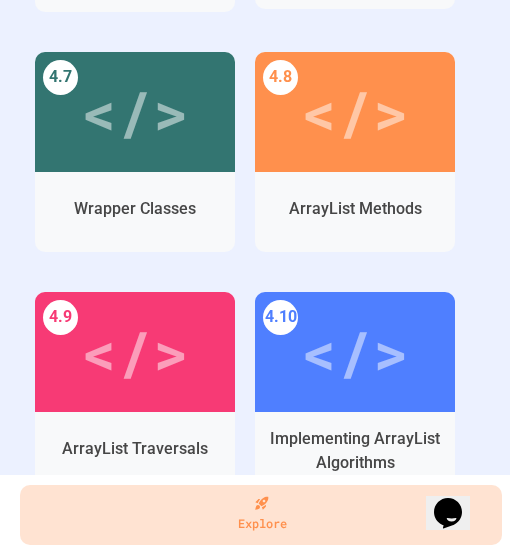 scroll, scrollTop: 6560, scrollLeft: 0, axis: vertical 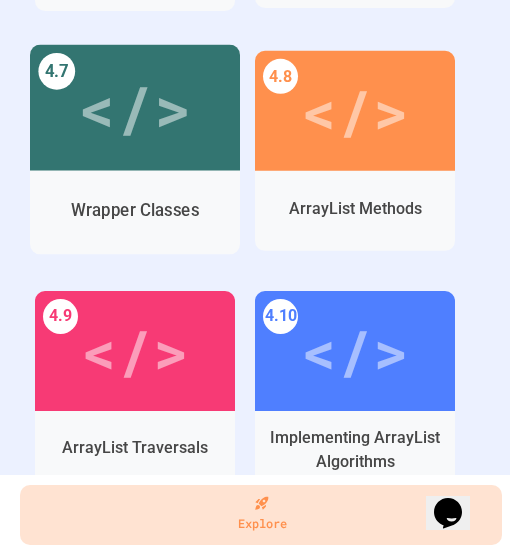 click on "Wrapper Classes" at bounding box center (135, 210) 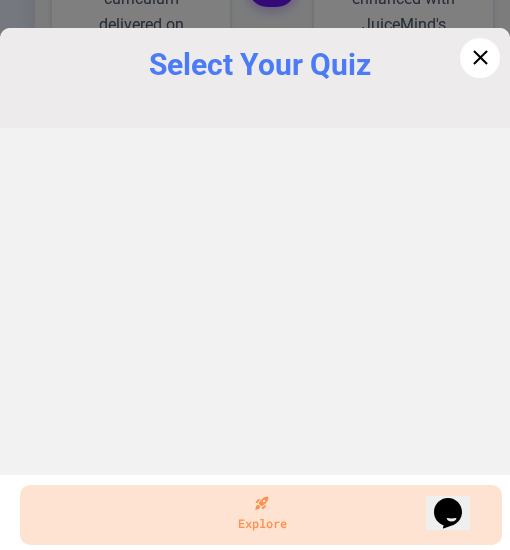 scroll, scrollTop: 1502, scrollLeft: 0, axis: vertical 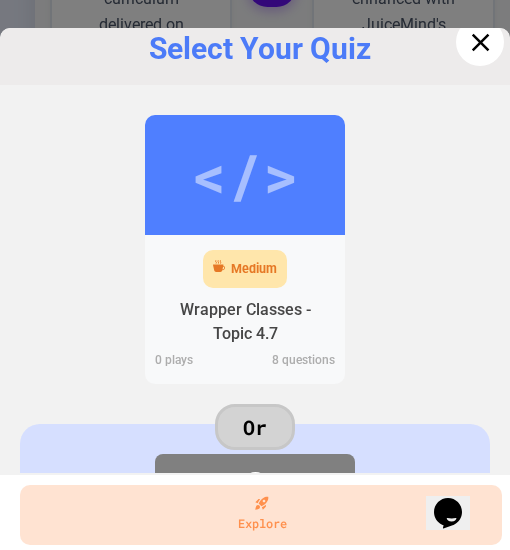 click 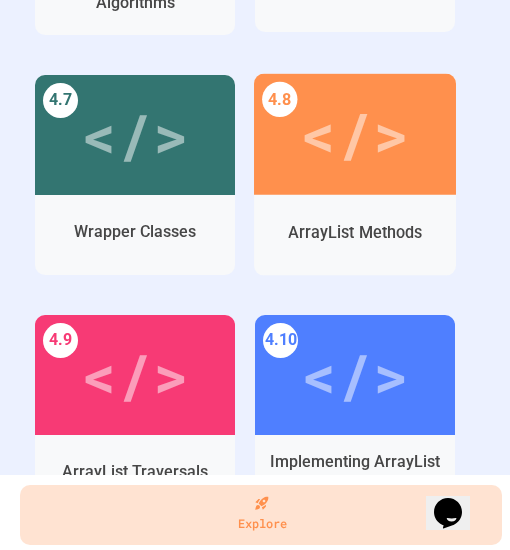 scroll, scrollTop: 6545, scrollLeft: 0, axis: vertical 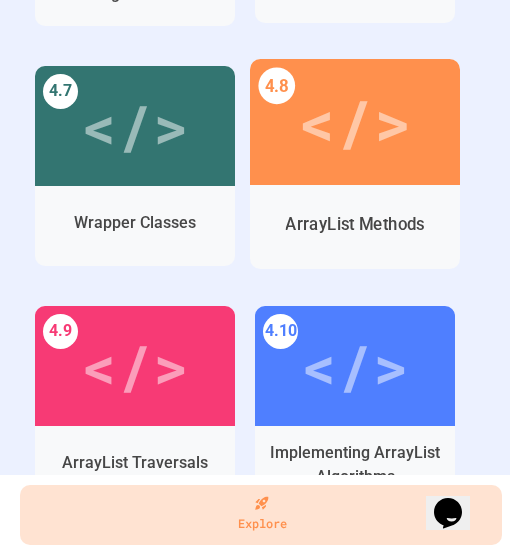 click on "</>" at bounding box center (355, 122) 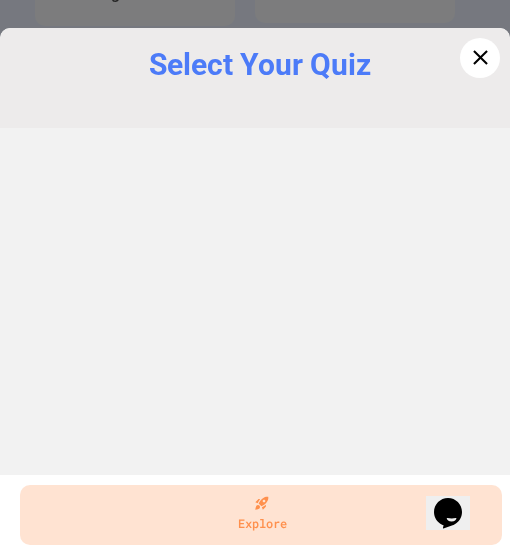 scroll, scrollTop: 1502, scrollLeft: 0, axis: vertical 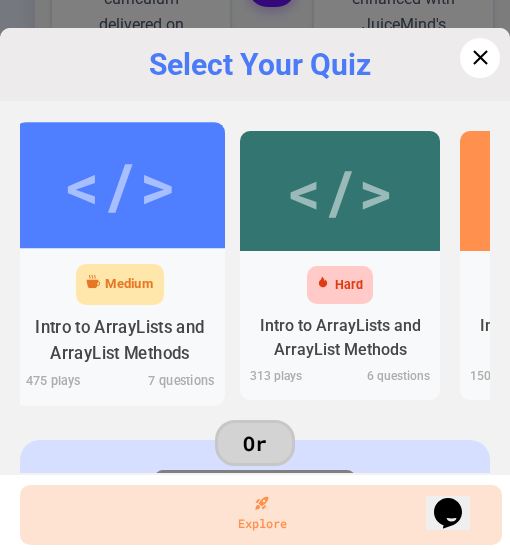 click on "</>" at bounding box center [119, 185] 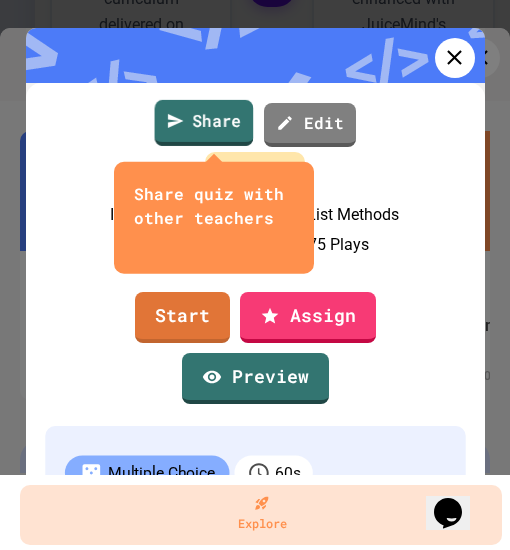 click on "Share" at bounding box center [204, 123] 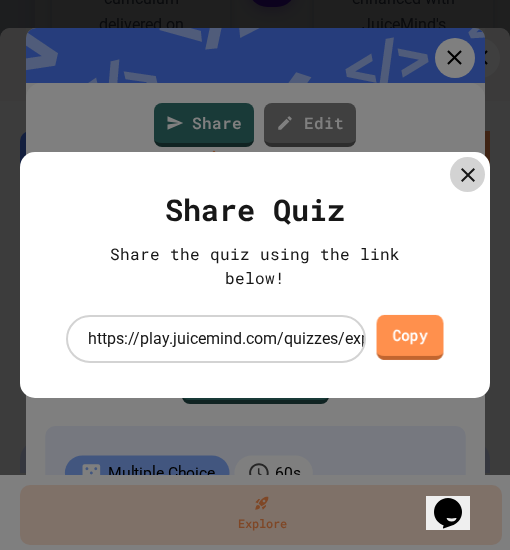 click on "Copy" at bounding box center (410, 337) 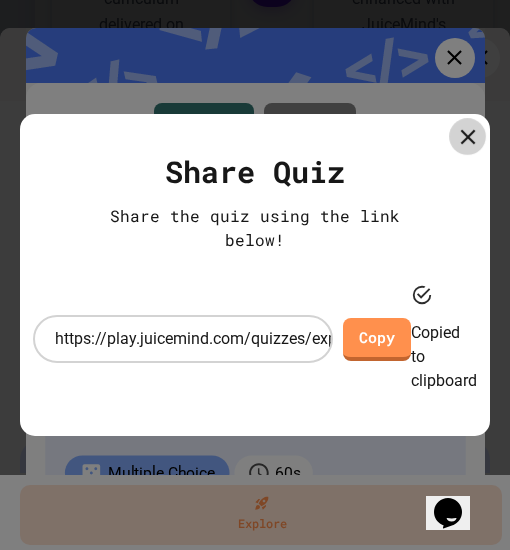 drag, startPoint x: 470, startPoint y: 160, endPoint x: -266, endPoint y: 297, distance: 748.6421 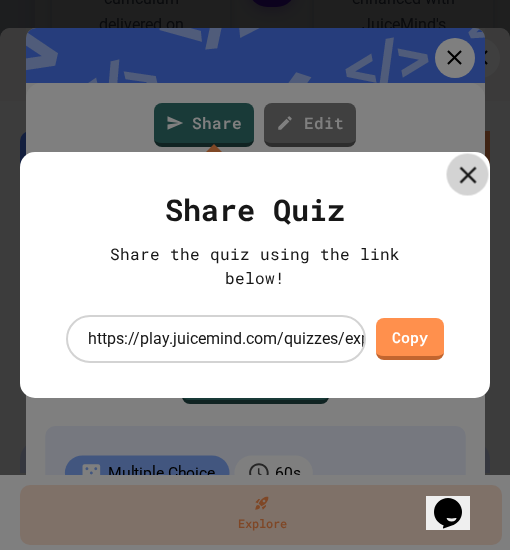 click 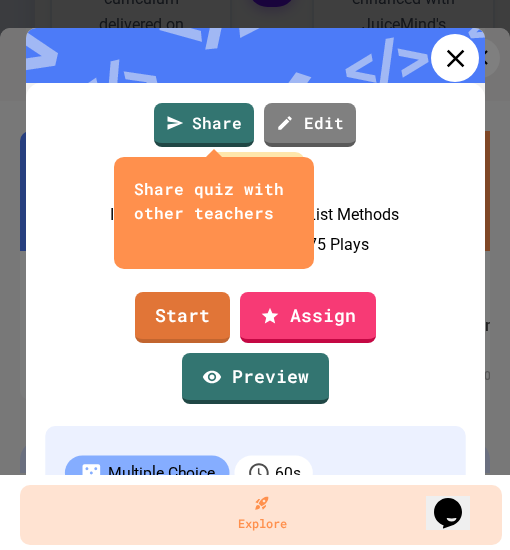 click 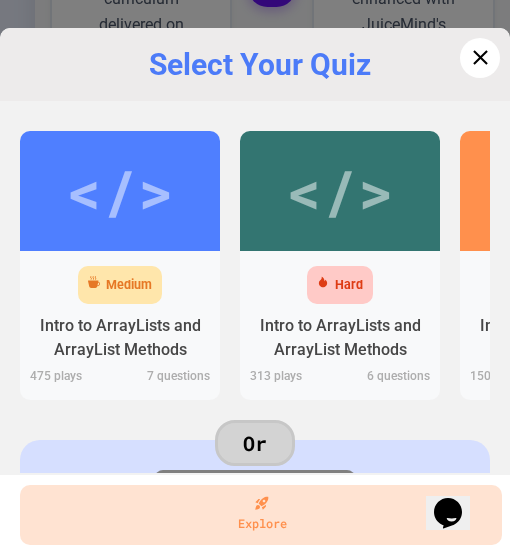 drag, startPoint x: 428, startPoint y: 57, endPoint x: 460, endPoint y: 60, distance: 32.140316 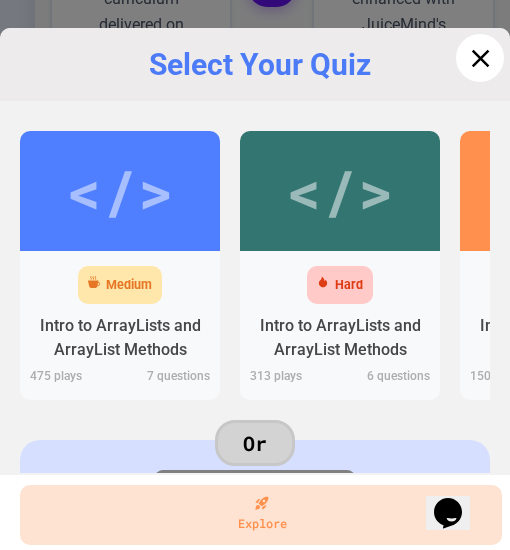 click 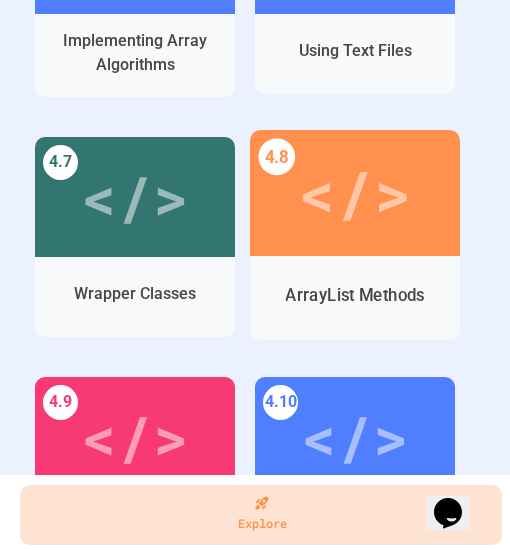 scroll, scrollTop: 6474, scrollLeft: 0, axis: vertical 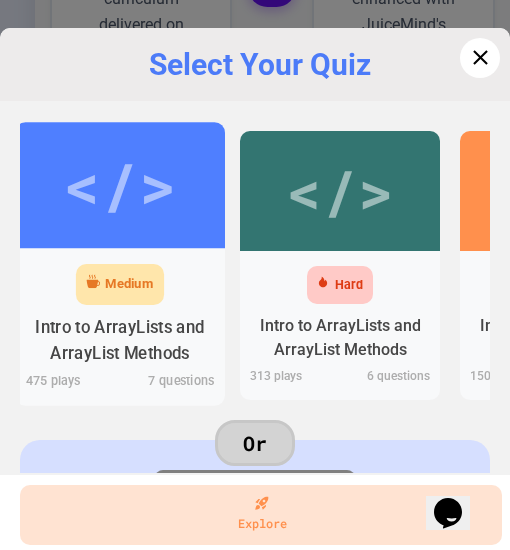 click on "Medium" at bounding box center [129, 284] 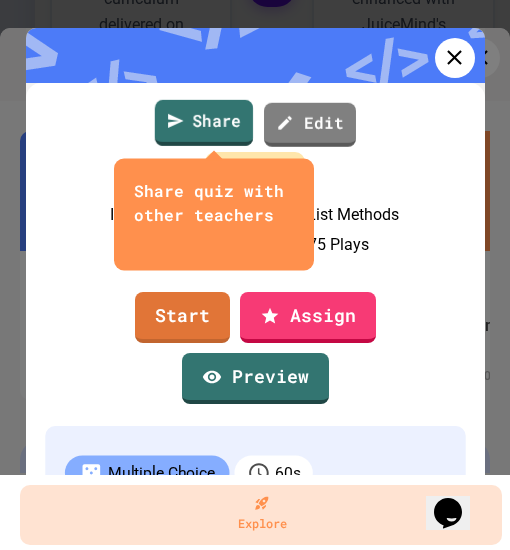 click on "Share" at bounding box center [204, 123] 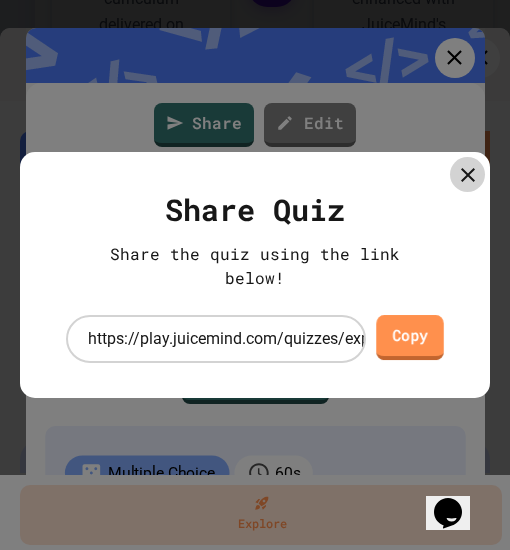 click on "Copy" at bounding box center (409, 337) 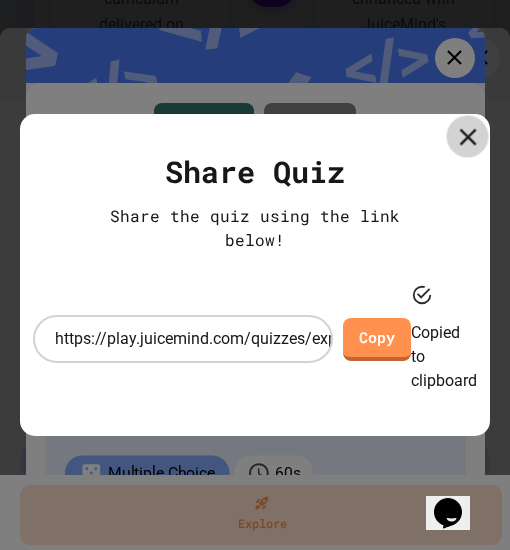 click 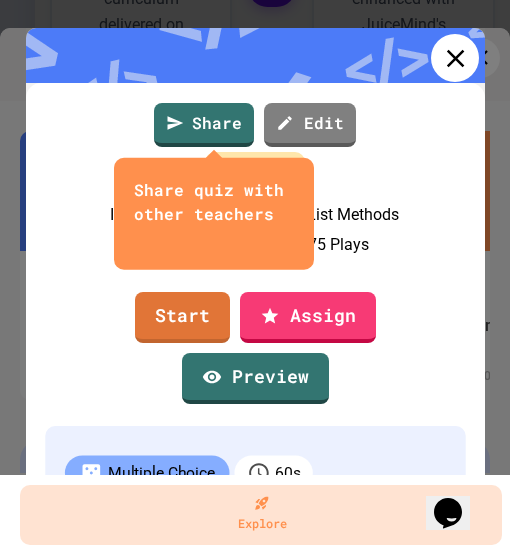 click 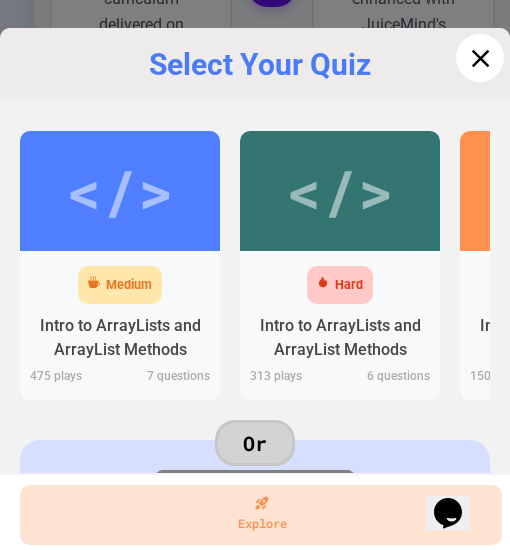 click 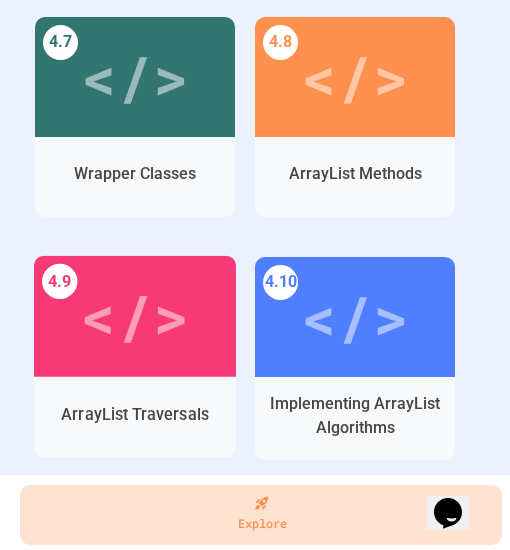 scroll, scrollTop: 6596, scrollLeft: 0, axis: vertical 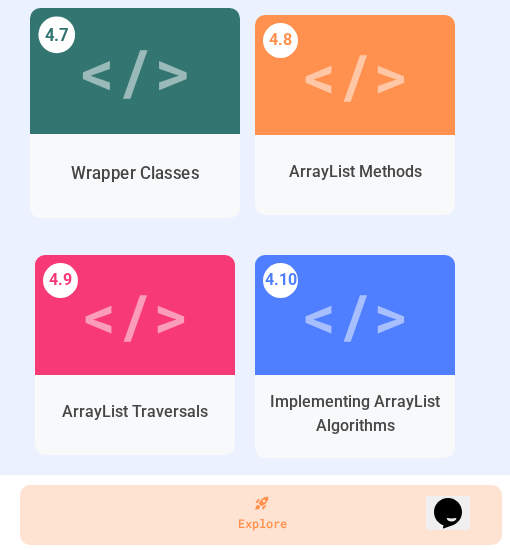 click on "</>" at bounding box center (135, 71) 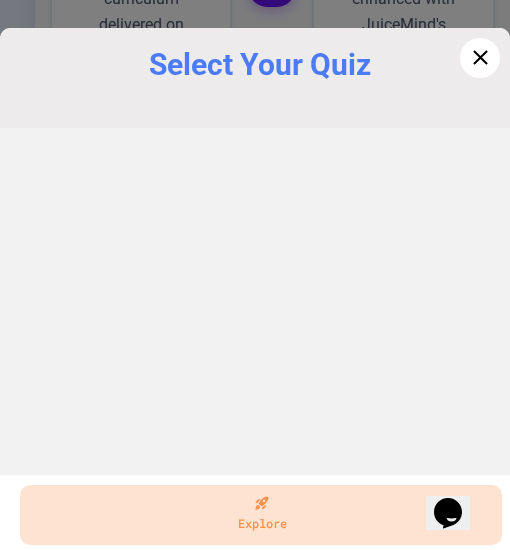 scroll, scrollTop: 1502, scrollLeft: 0, axis: vertical 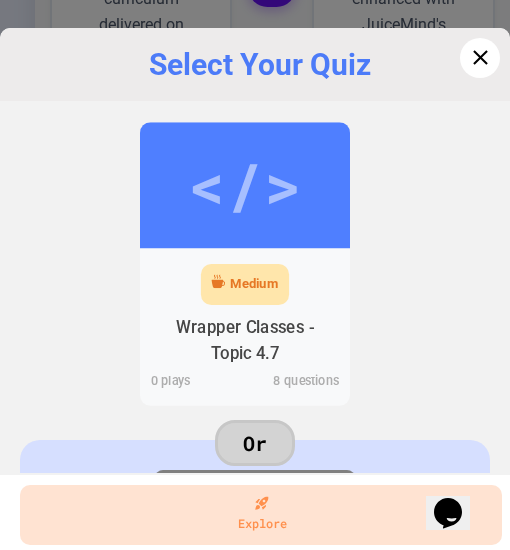 click on "</>" at bounding box center [245, 185] 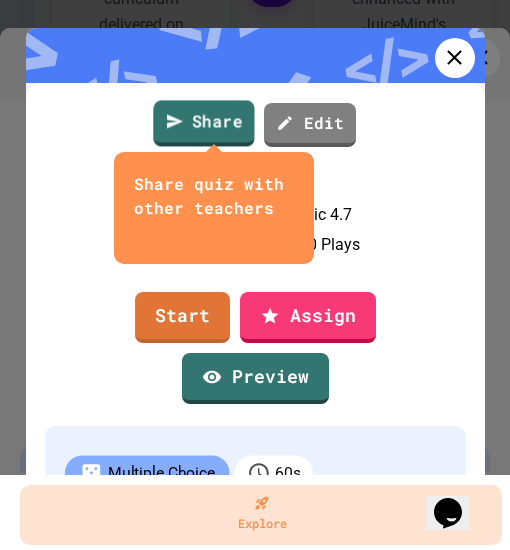 click on "Share" at bounding box center (203, 123) 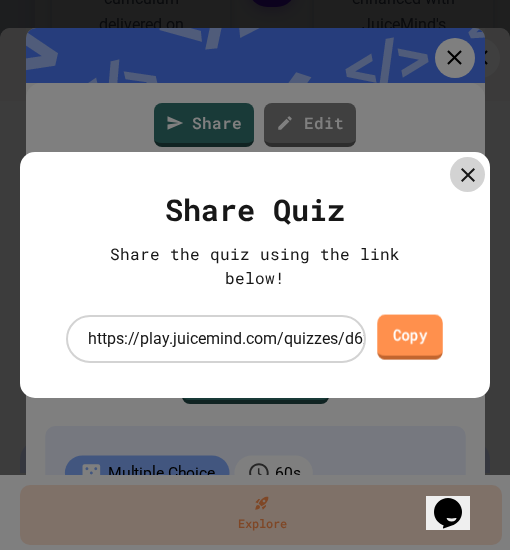 click on "Copy" at bounding box center (409, 336) 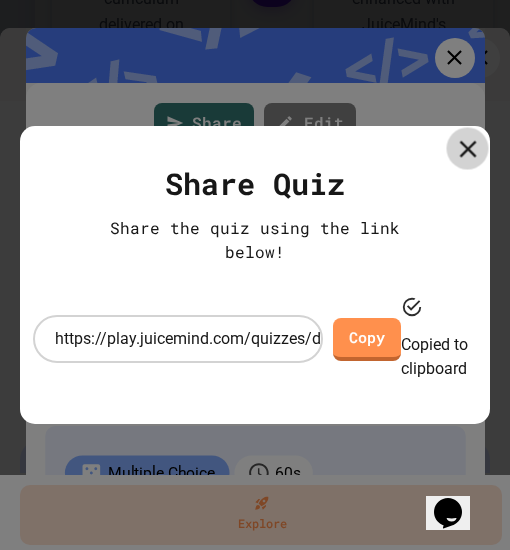 click 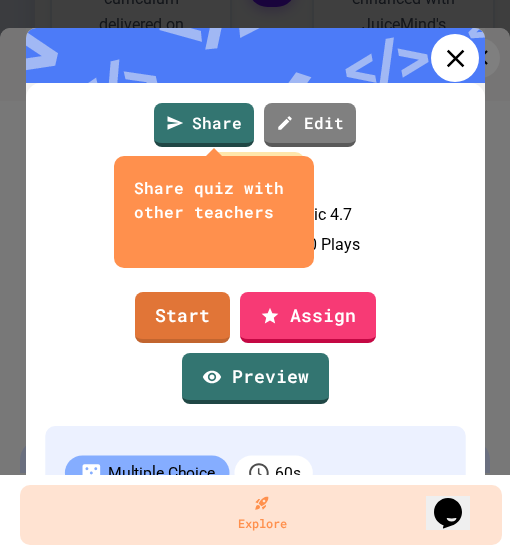 click 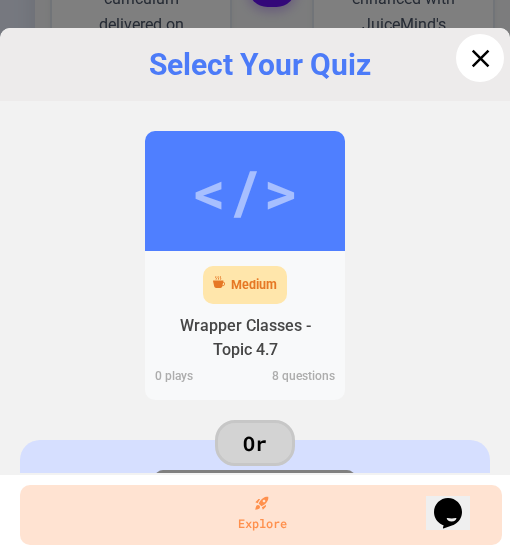 click 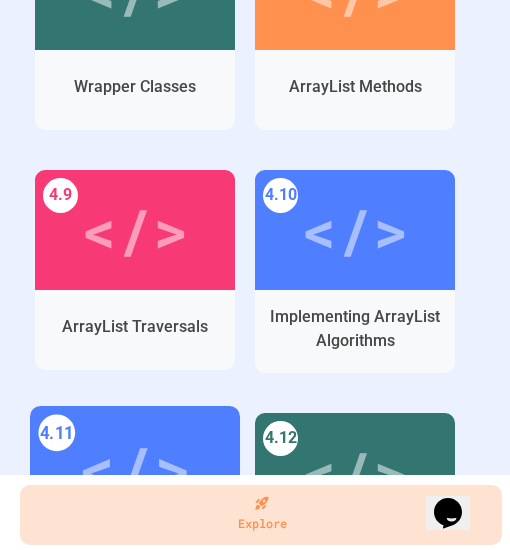 scroll, scrollTop: 6677, scrollLeft: 0, axis: vertical 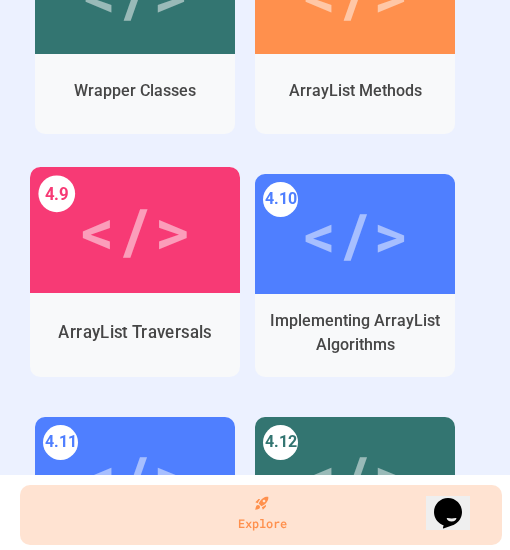 click on "</>" at bounding box center [134, 229] 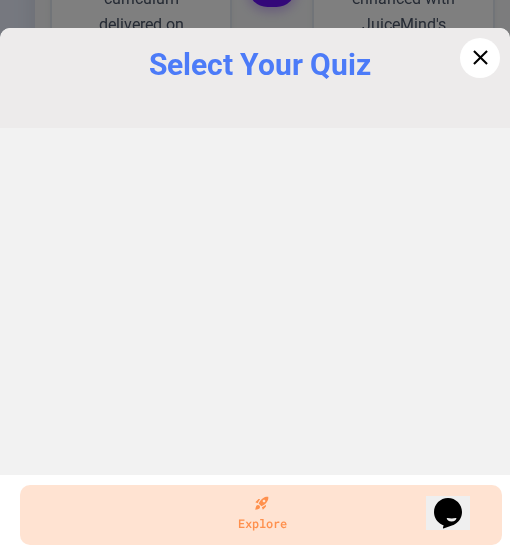 scroll, scrollTop: 1502, scrollLeft: 0, axis: vertical 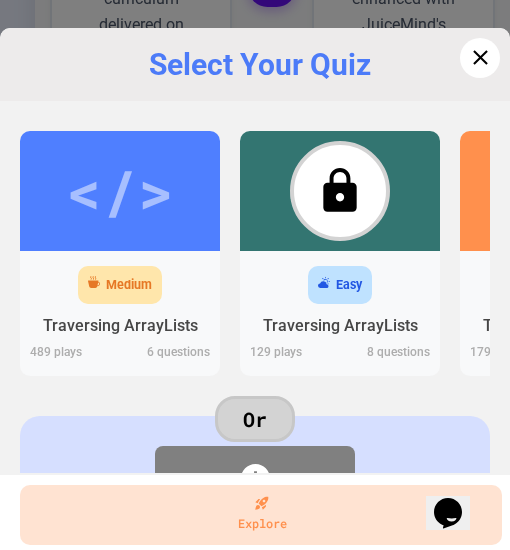 click on "Medium" at bounding box center [129, 285] 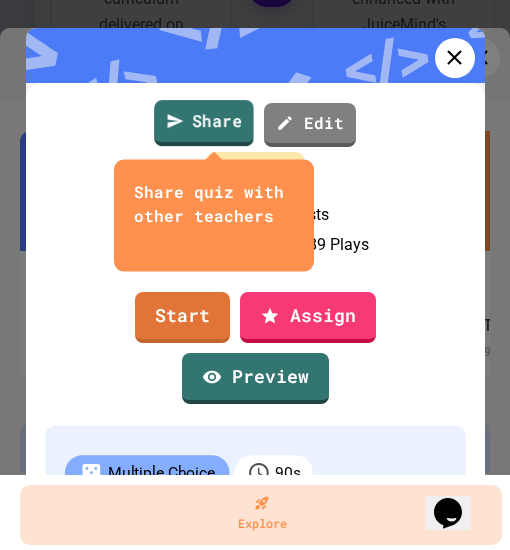 click on "Share" at bounding box center (204, 123) 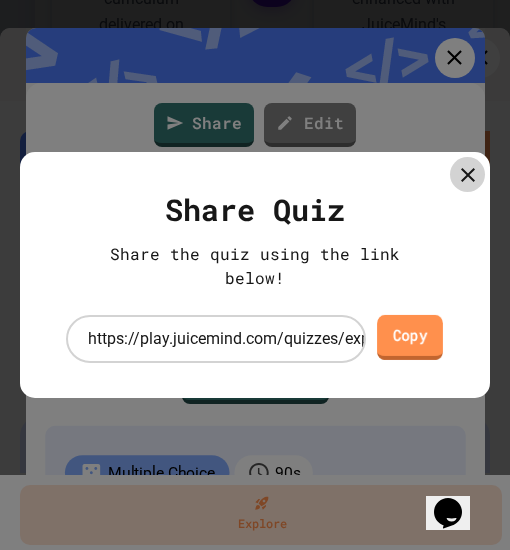 click on "Copy" at bounding box center (410, 337) 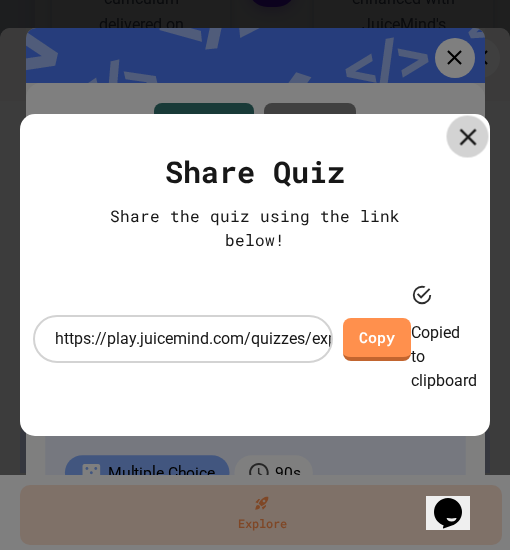 click 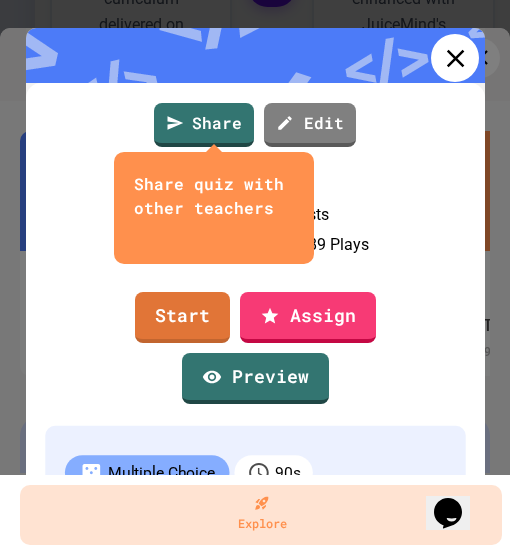 click 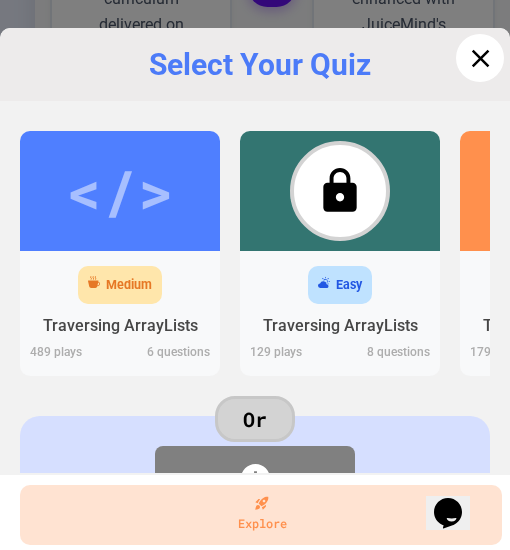 click 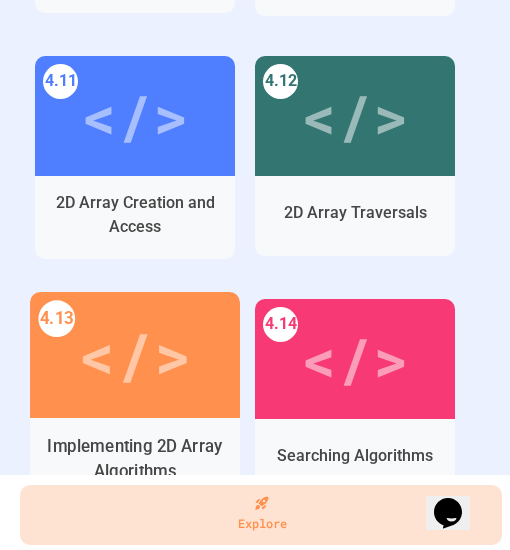 scroll, scrollTop: 7024, scrollLeft: 0, axis: vertical 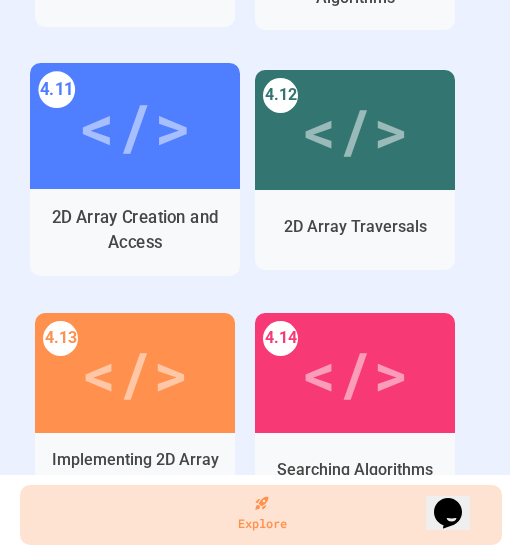 click on "</>" at bounding box center (134, 125) 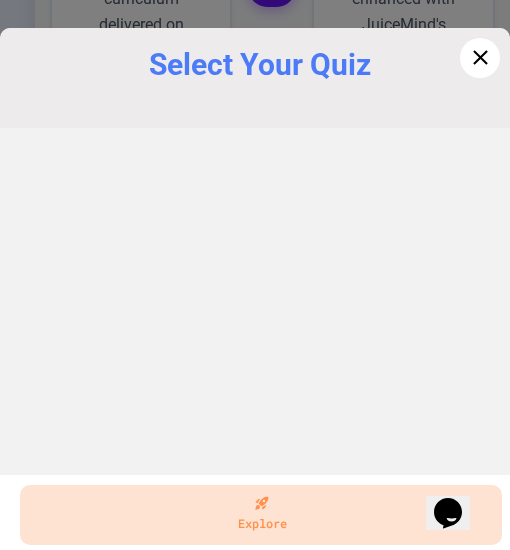 scroll, scrollTop: 1502, scrollLeft: 0, axis: vertical 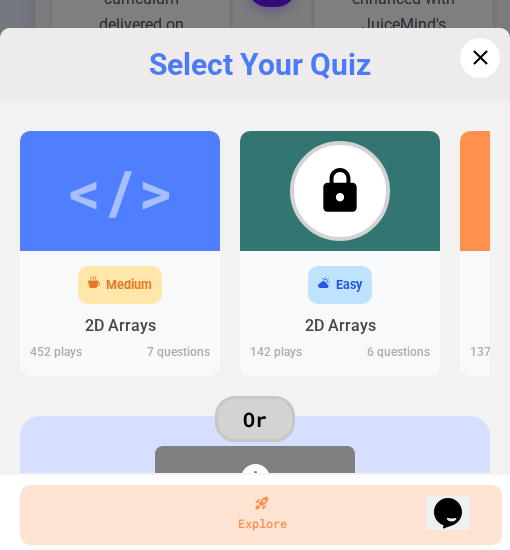click on "Medium" at bounding box center [129, 285] 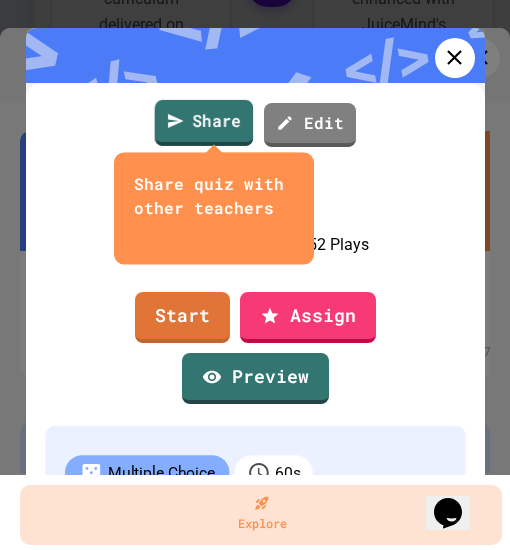 click on "Share" at bounding box center [204, 123] 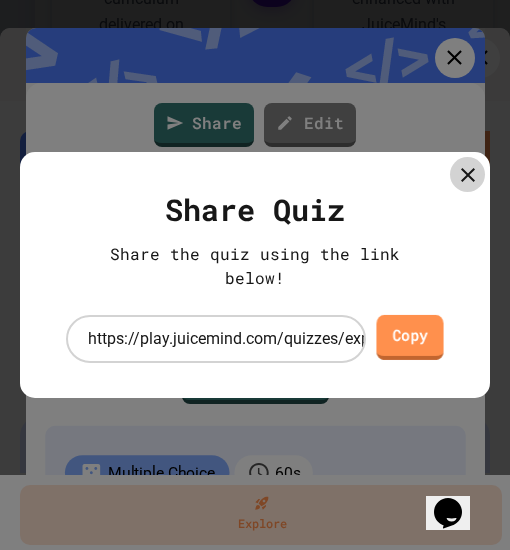 click on "Copy" at bounding box center (409, 337) 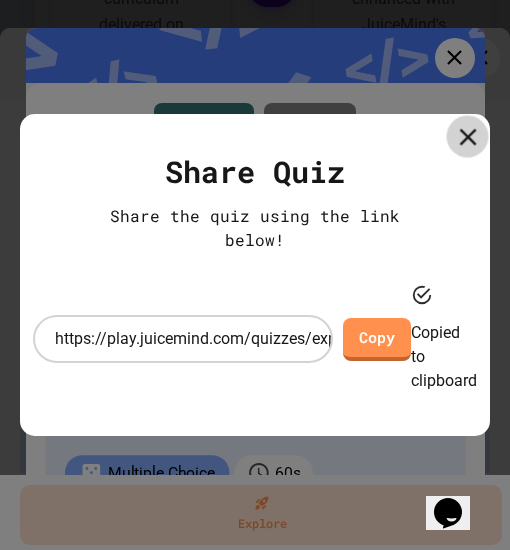 click 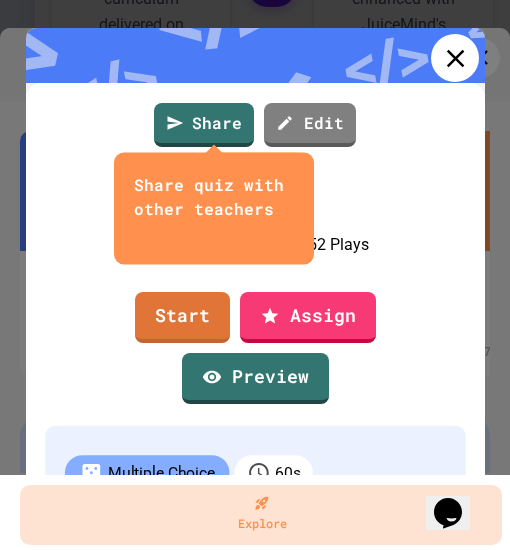 click 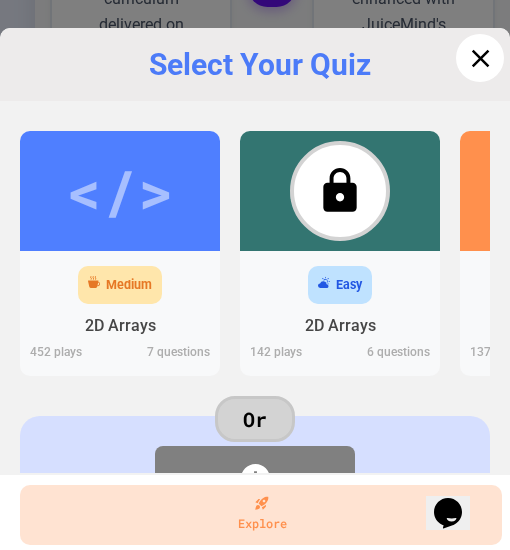 click 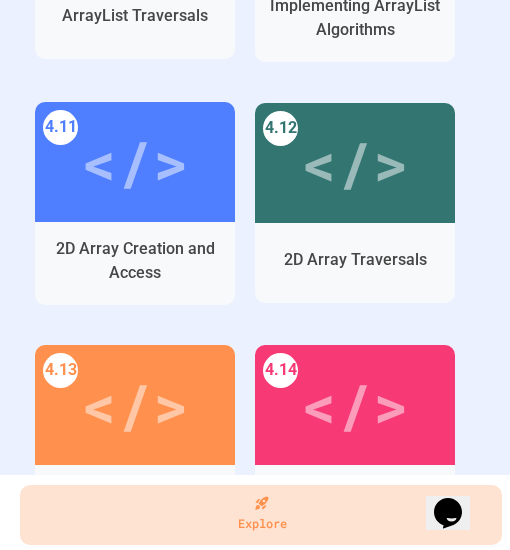 scroll, scrollTop: 7010, scrollLeft: 0, axis: vertical 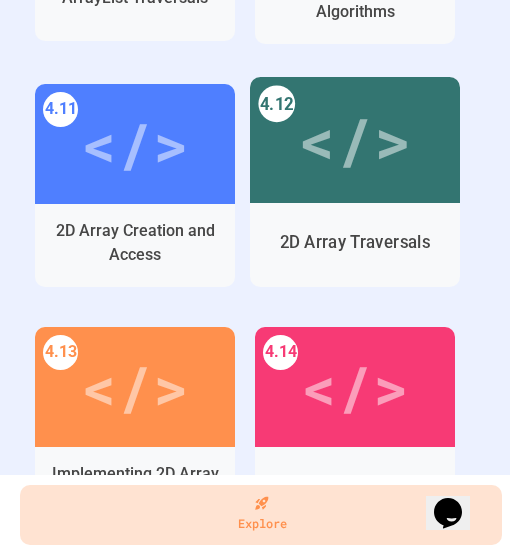 click on "</>" at bounding box center [354, 139] 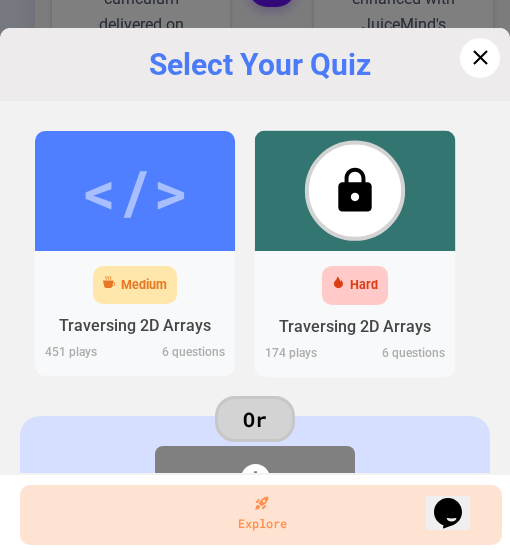 scroll, scrollTop: 1502, scrollLeft: 0, axis: vertical 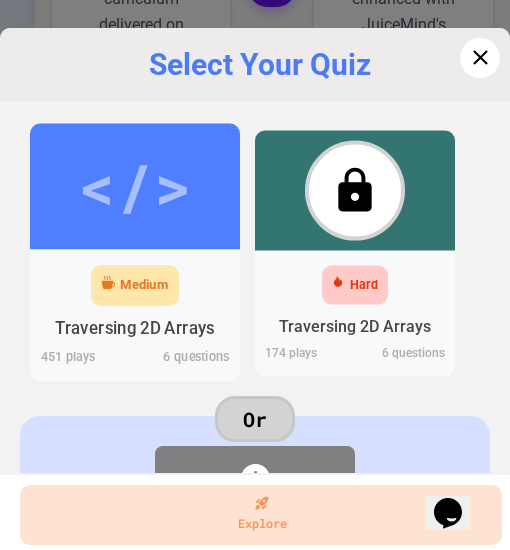 click on "Medium Traversing 2D Arrays 451 play s 6 questions" at bounding box center [135, 315] 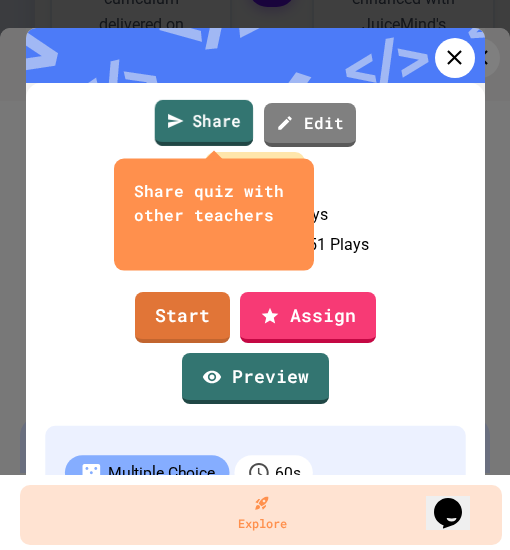 click on "Share" at bounding box center (204, 123) 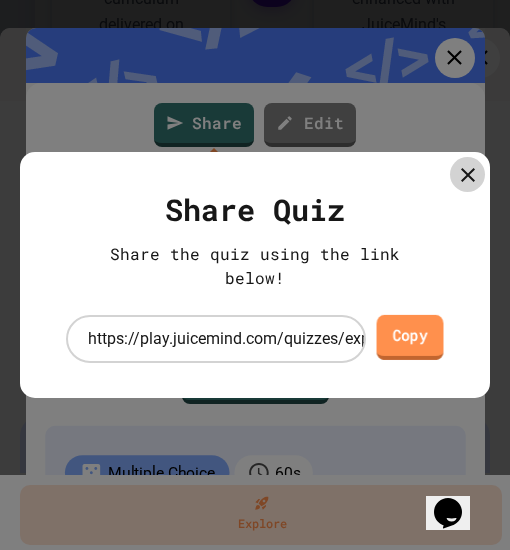 click on "Copy" at bounding box center (410, 337) 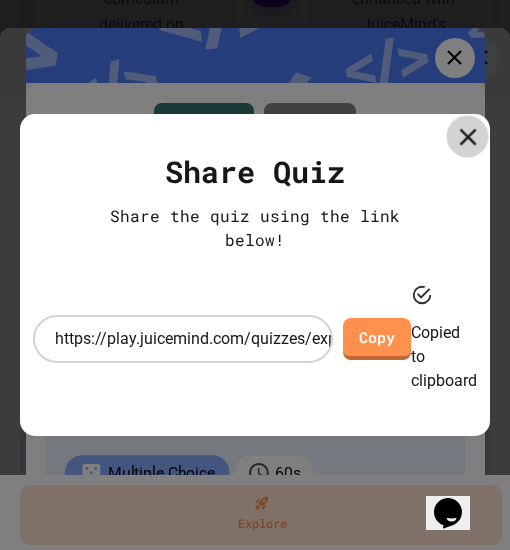 click 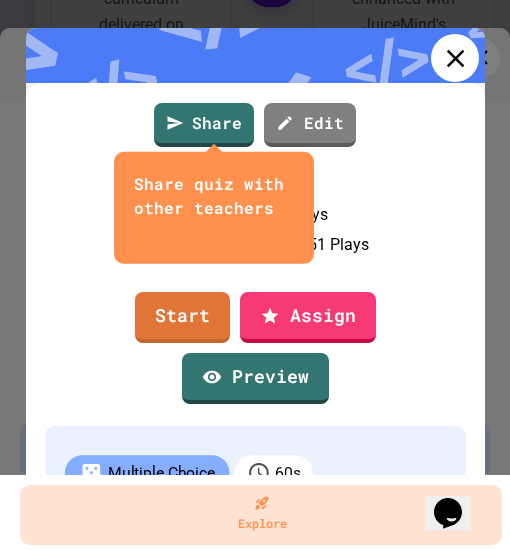 click 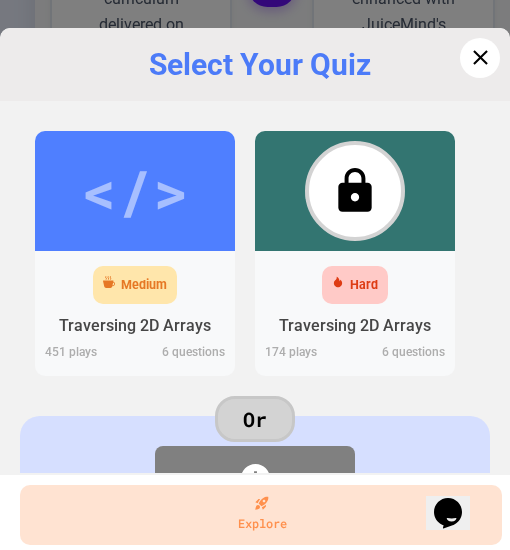 click on "Select Your Quiz" at bounding box center [255, 64] 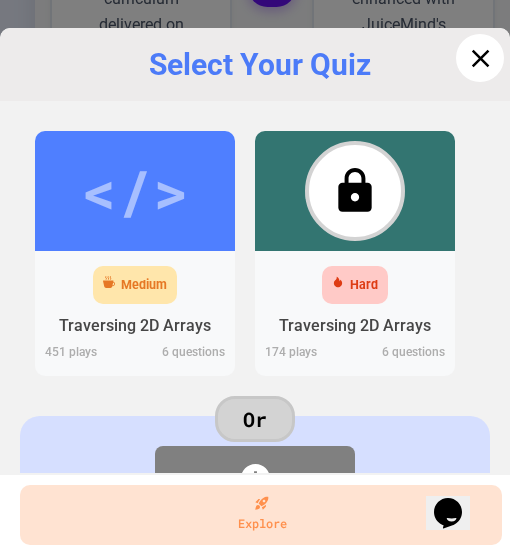 click 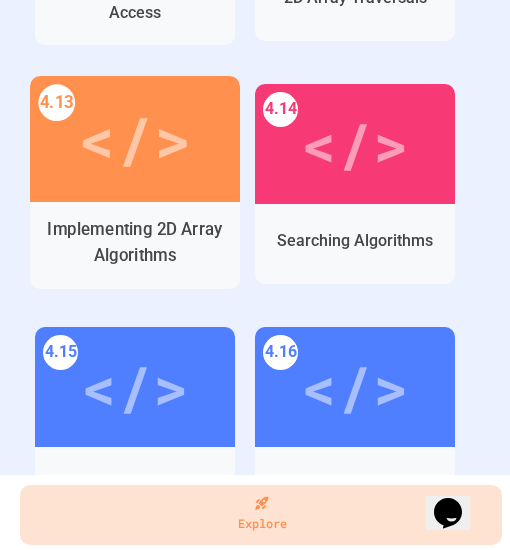 scroll, scrollTop: 7254, scrollLeft: 0, axis: vertical 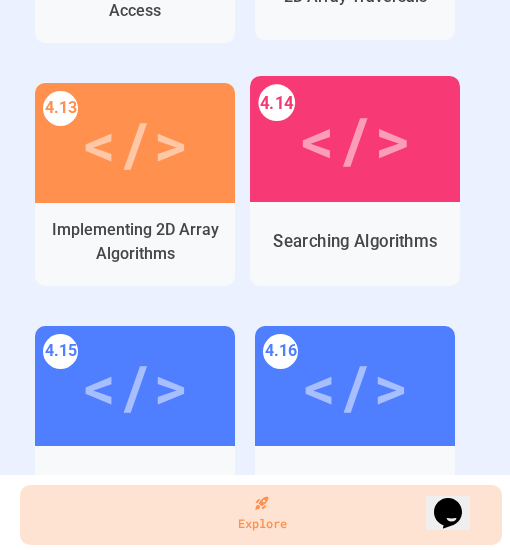 click on "</>" at bounding box center [354, 138] 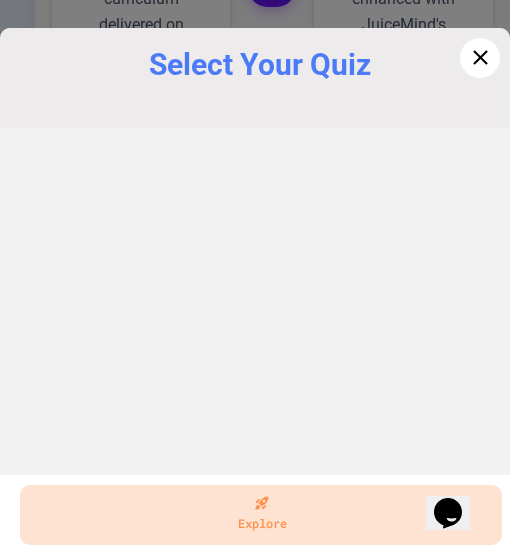 scroll, scrollTop: 1502, scrollLeft: 0, axis: vertical 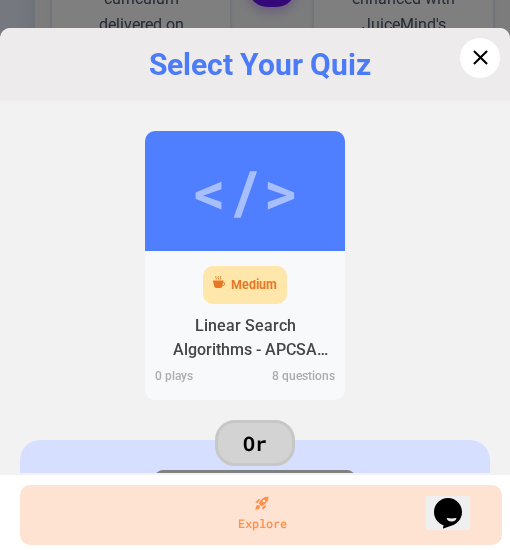 click on "Linear Search Algorithms - APCSA Topic 4.14" at bounding box center [245, 338] 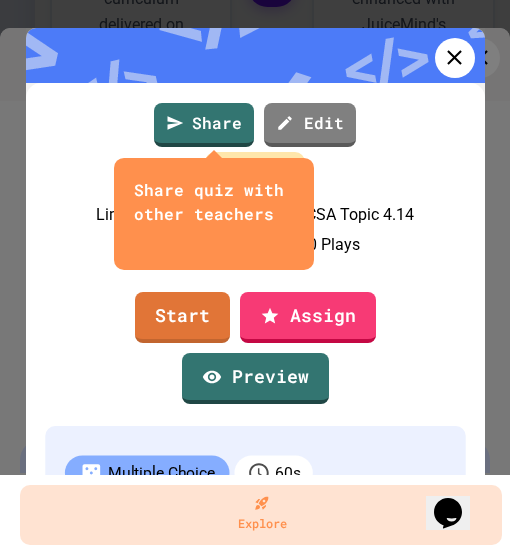 click 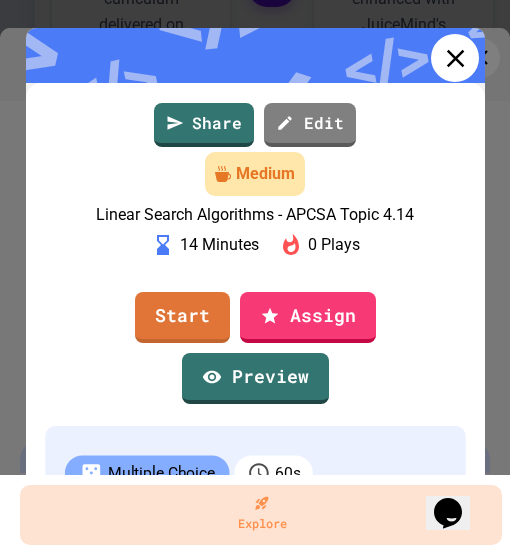 click 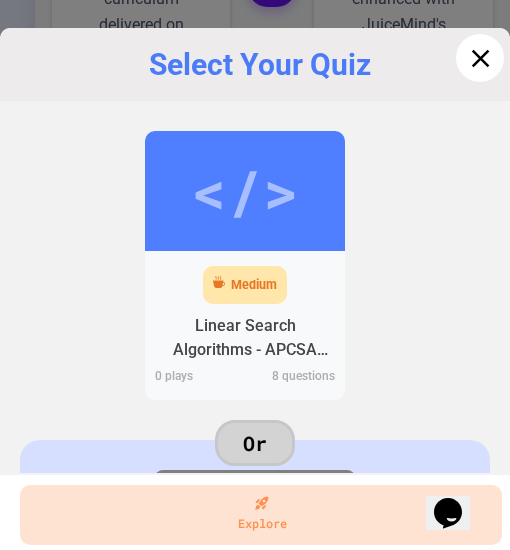 click 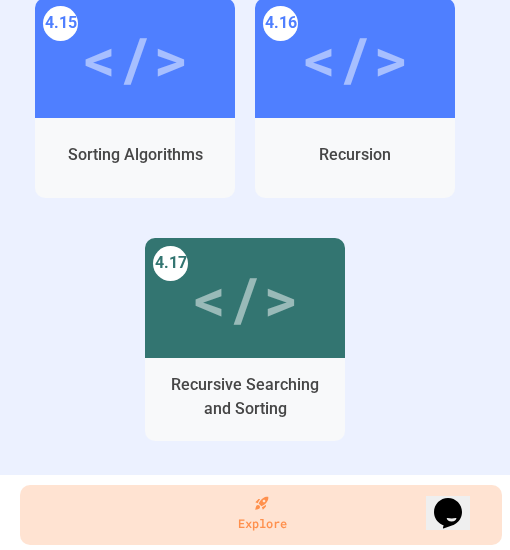 scroll, scrollTop: 7592, scrollLeft: 0, axis: vertical 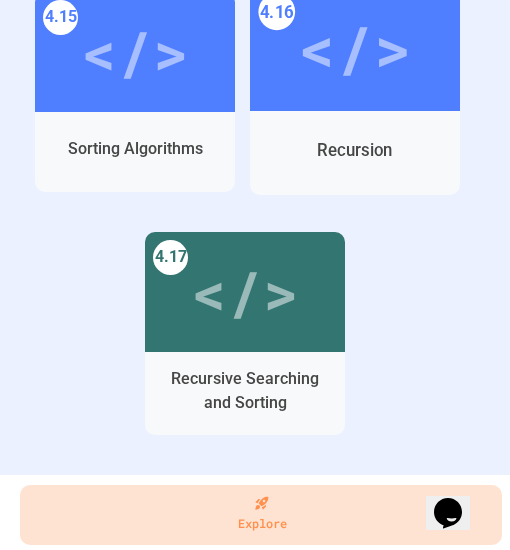 click on "</>" at bounding box center [354, 47] 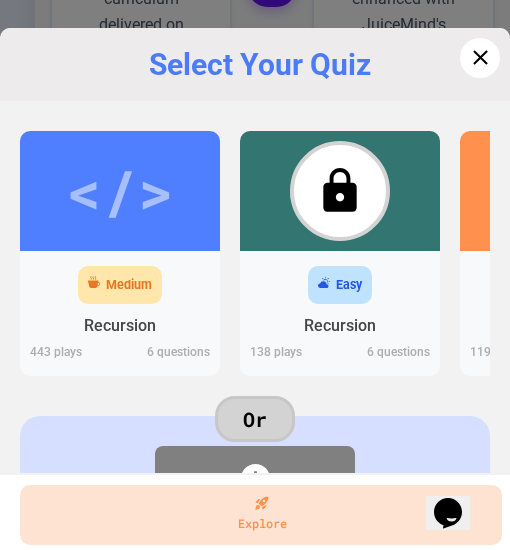 scroll, scrollTop: 1502, scrollLeft: 0, axis: vertical 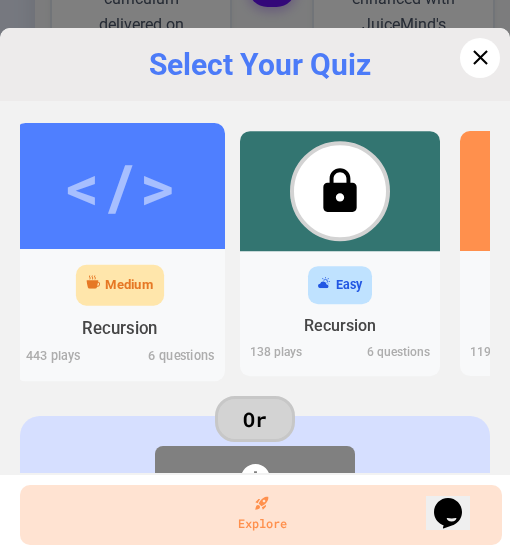 click on "</>" at bounding box center [119, 185] 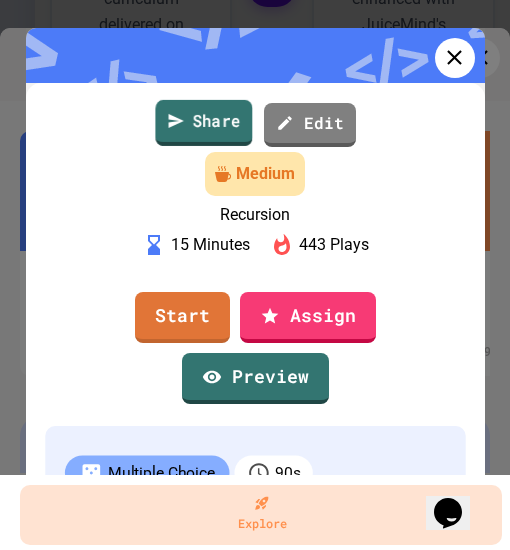 click on "Share" at bounding box center [203, 123] 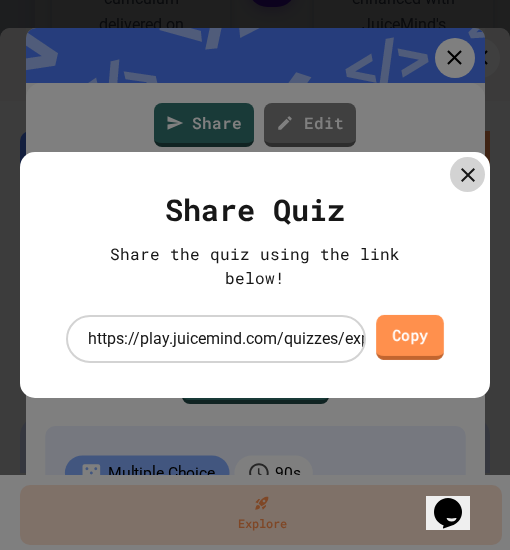 click on "Copy" at bounding box center [410, 337] 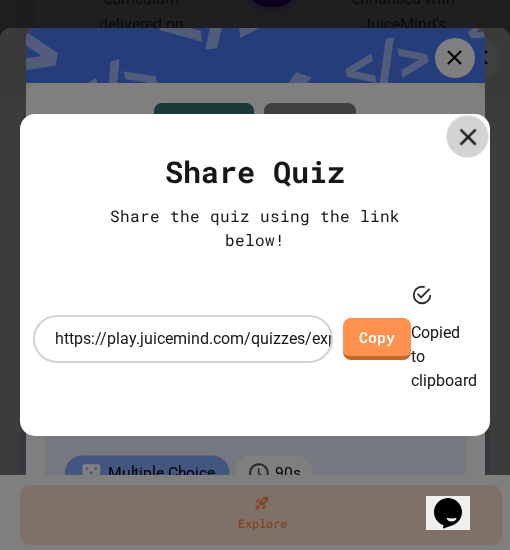 click 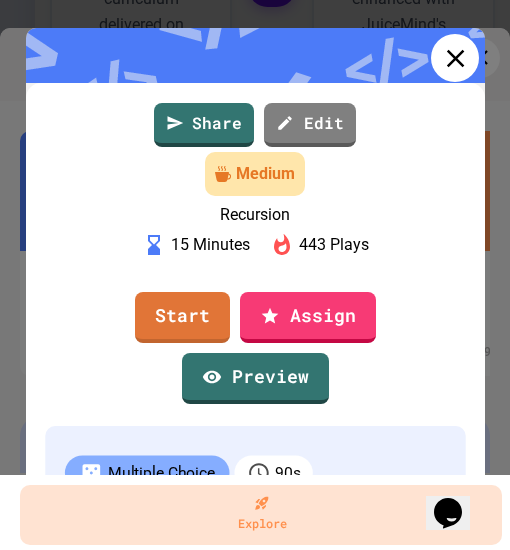 click at bounding box center [455, 58] 